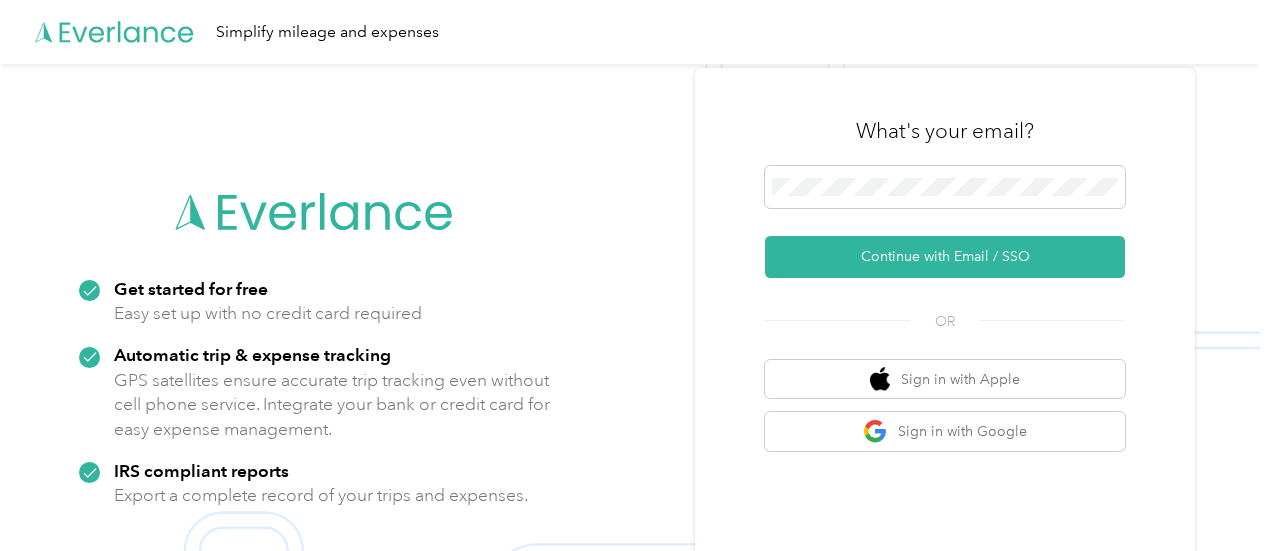scroll, scrollTop: 0, scrollLeft: 0, axis: both 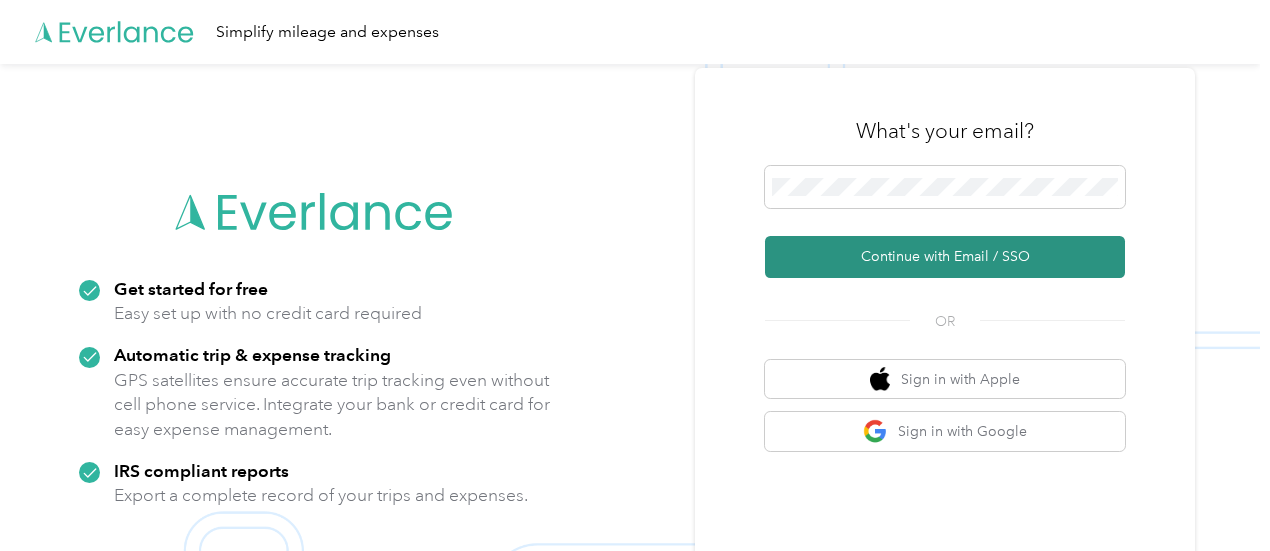click on "Continue with Email / SSO" at bounding box center (945, 257) 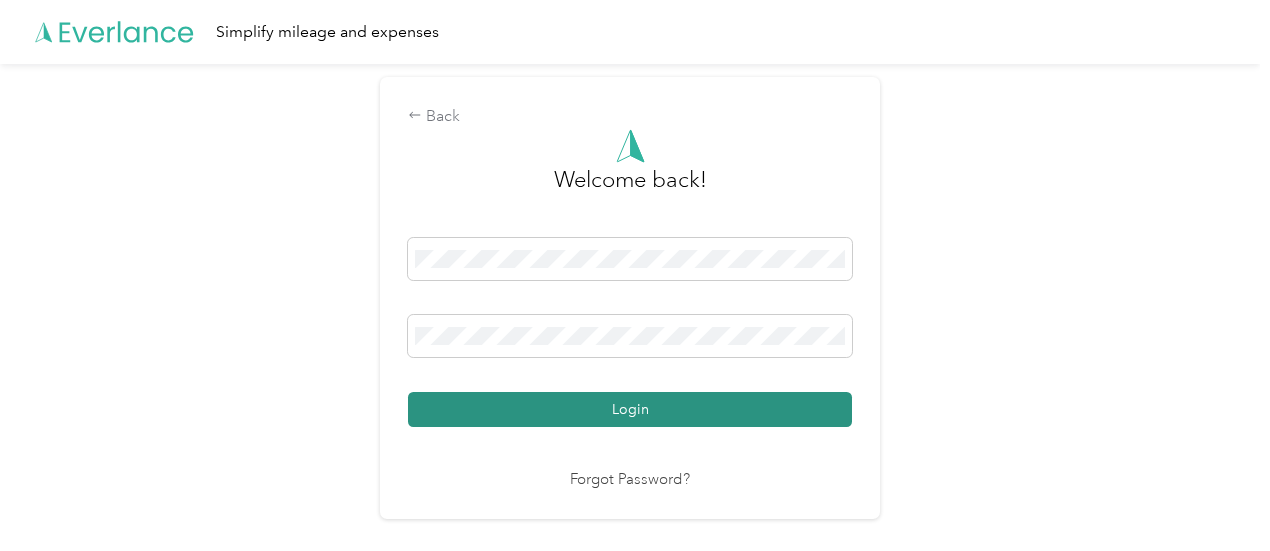 click on "Login" at bounding box center (630, 409) 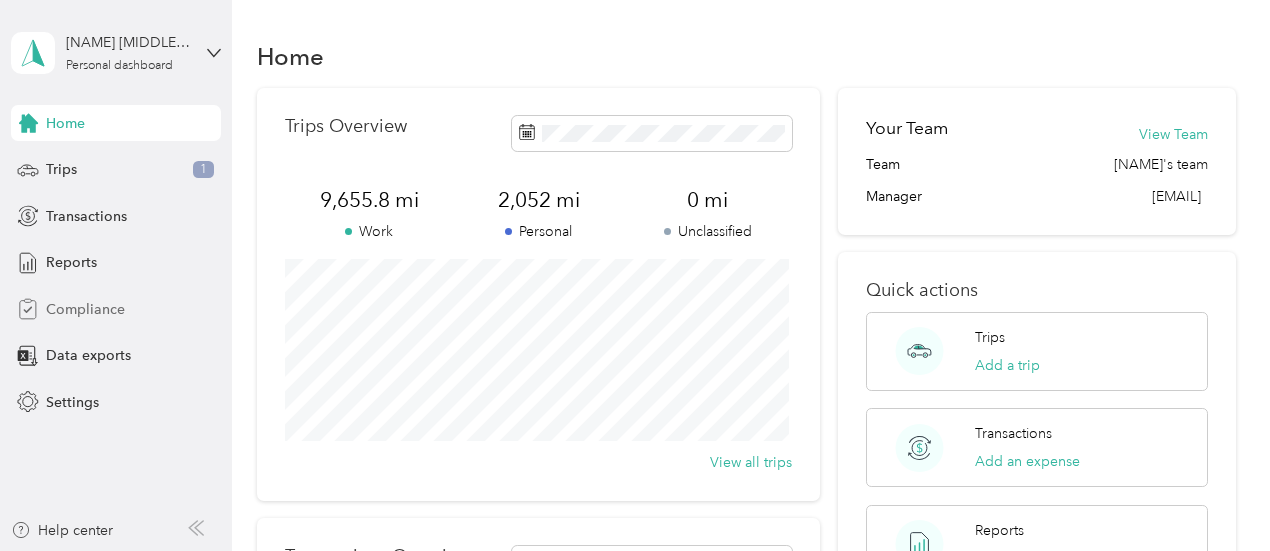 click on "Compliance" at bounding box center (85, 309) 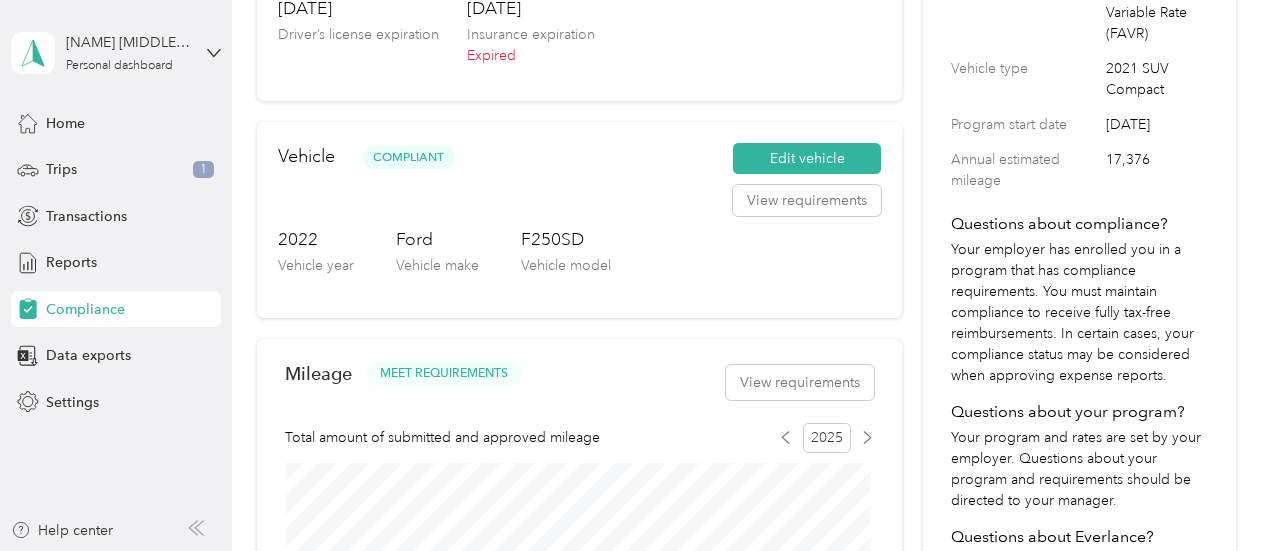 scroll, scrollTop: 291, scrollLeft: 0, axis: vertical 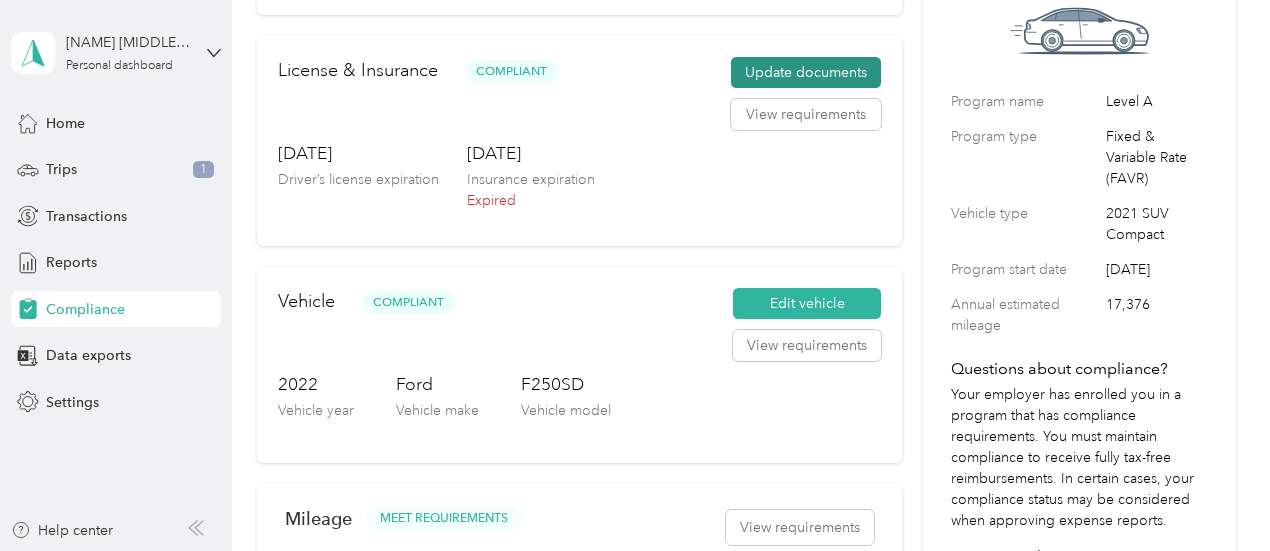 click on "Update documents" at bounding box center [806, 73] 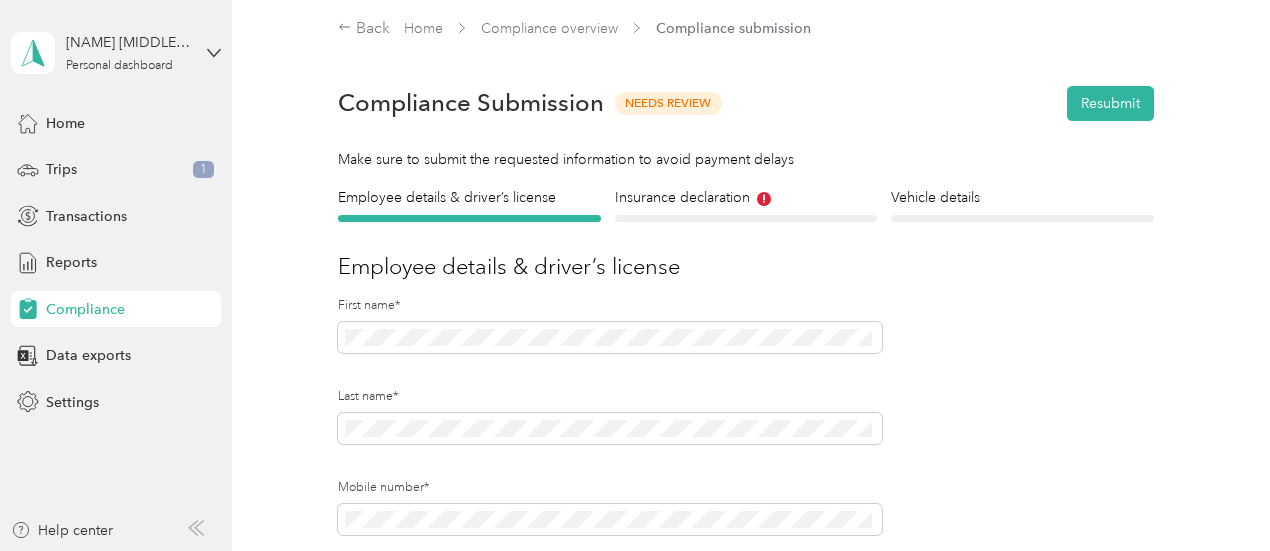 scroll, scrollTop: 171, scrollLeft: 0, axis: vertical 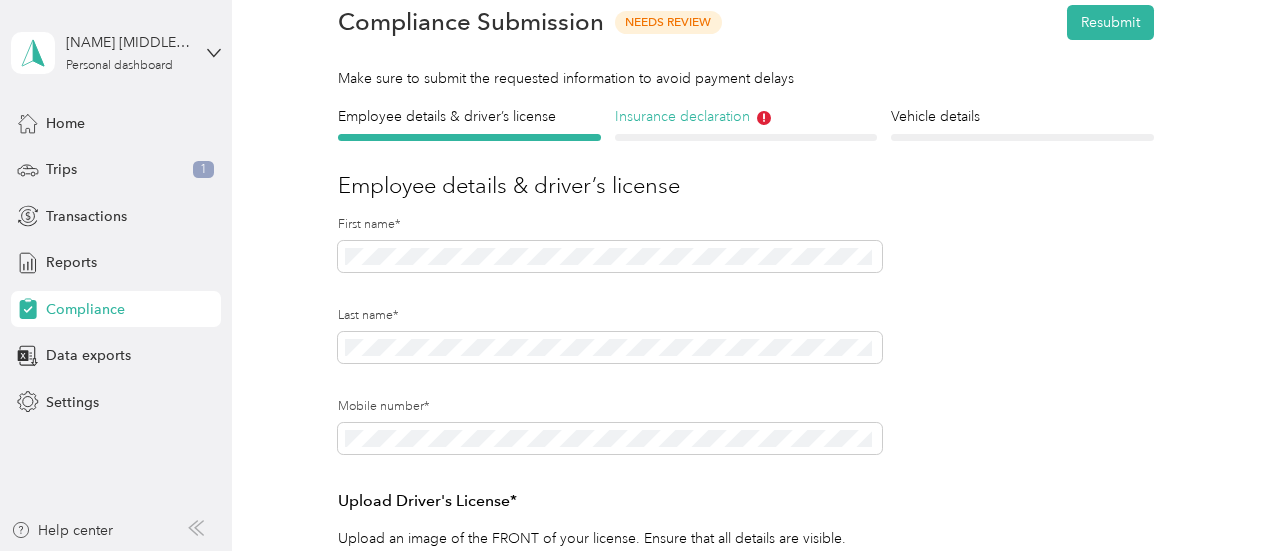 click on "Insurance declaration" at bounding box center [746, 116] 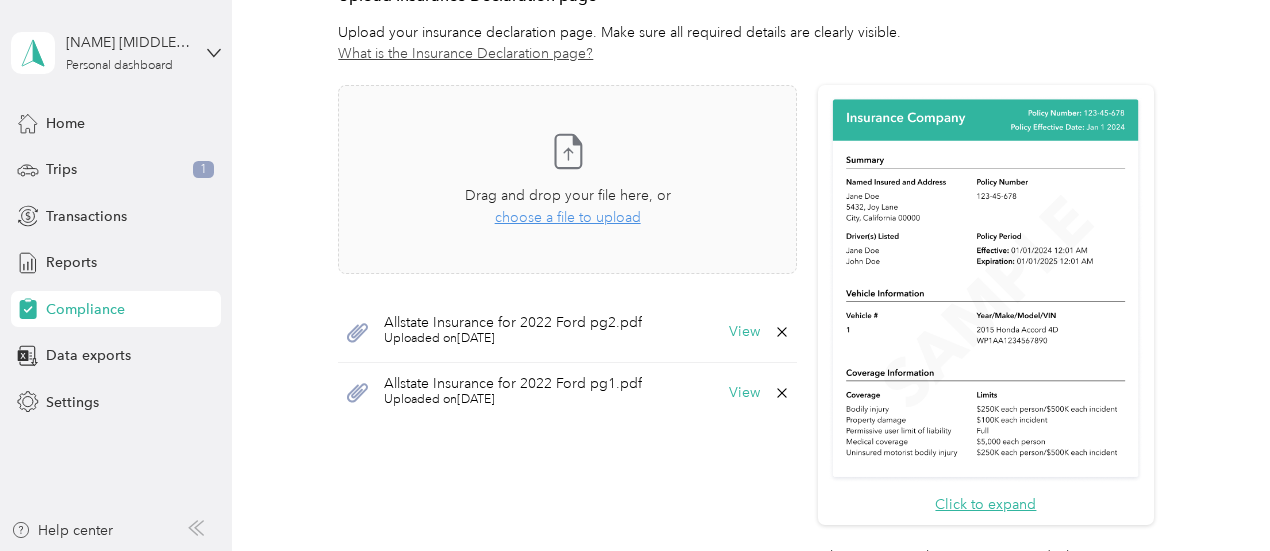 scroll, scrollTop: 552, scrollLeft: 0, axis: vertical 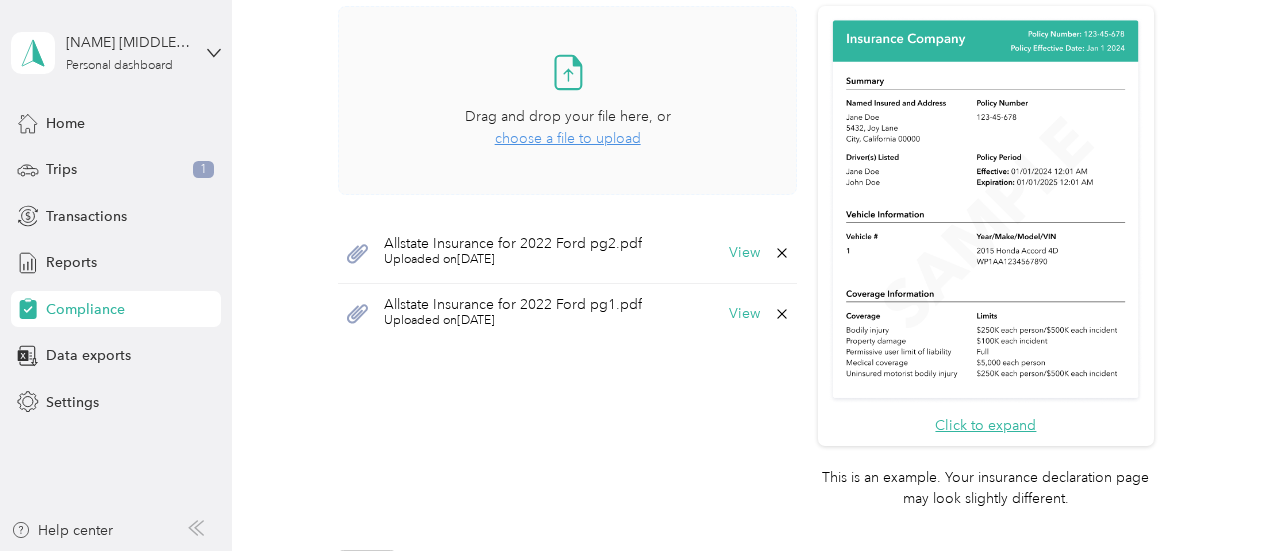 click on "choose a file to upload" at bounding box center [568, 138] 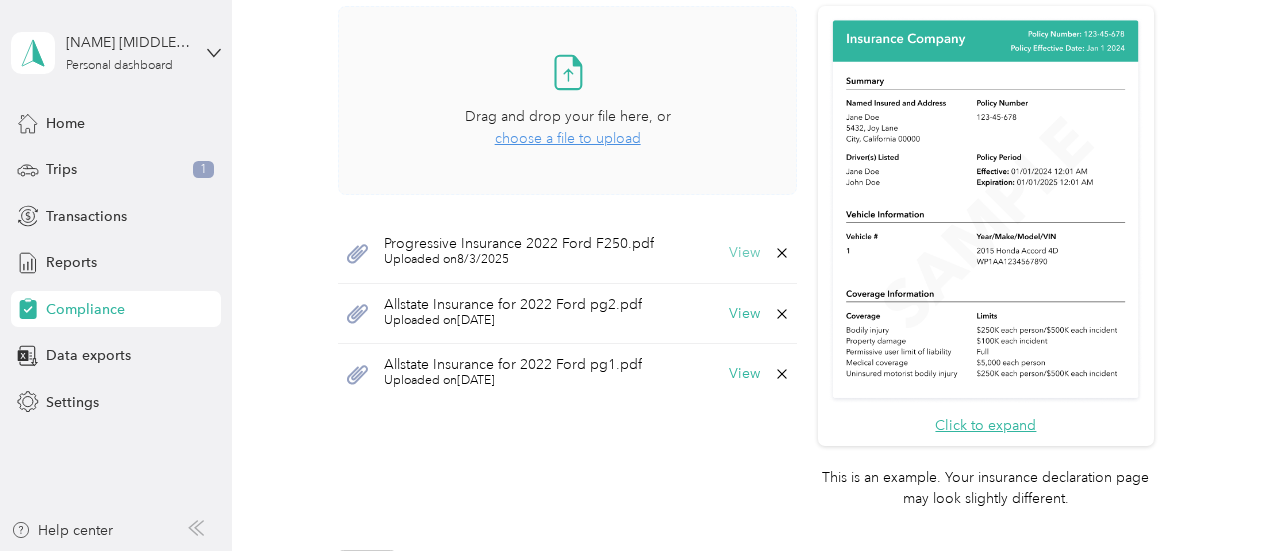 click on "View" at bounding box center (744, 253) 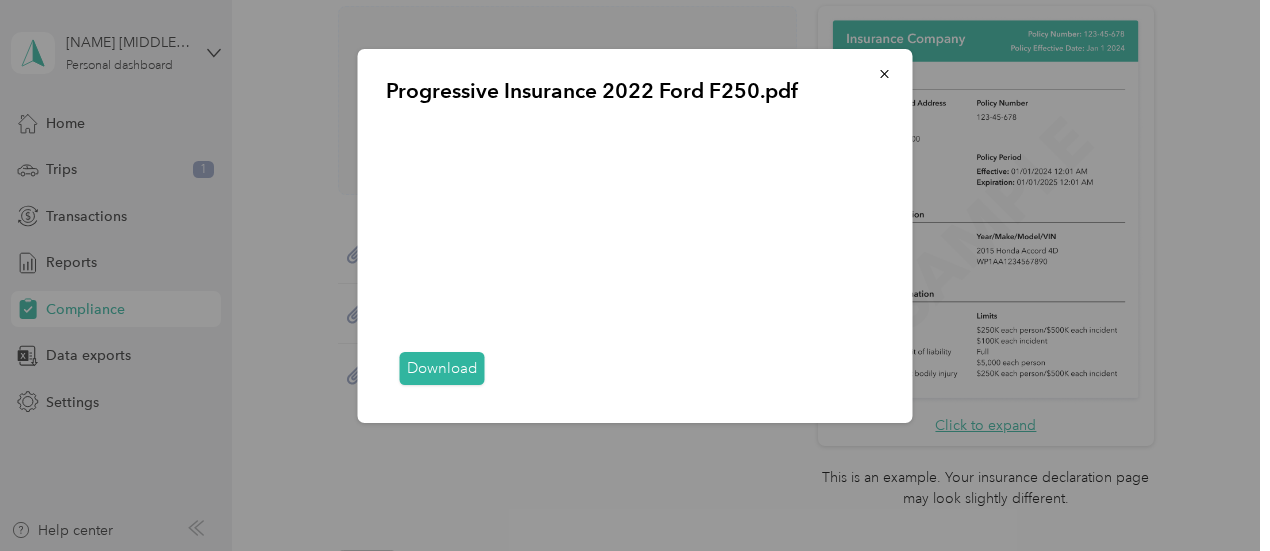 click on "Download" at bounding box center (635, 369) 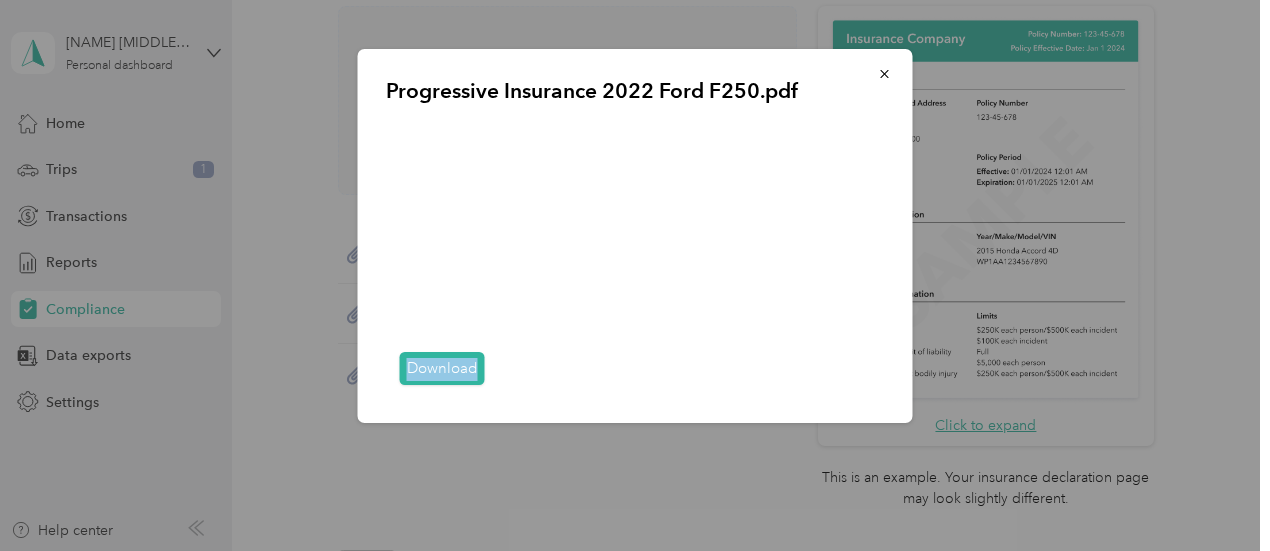 click on "Download" at bounding box center [635, 369] 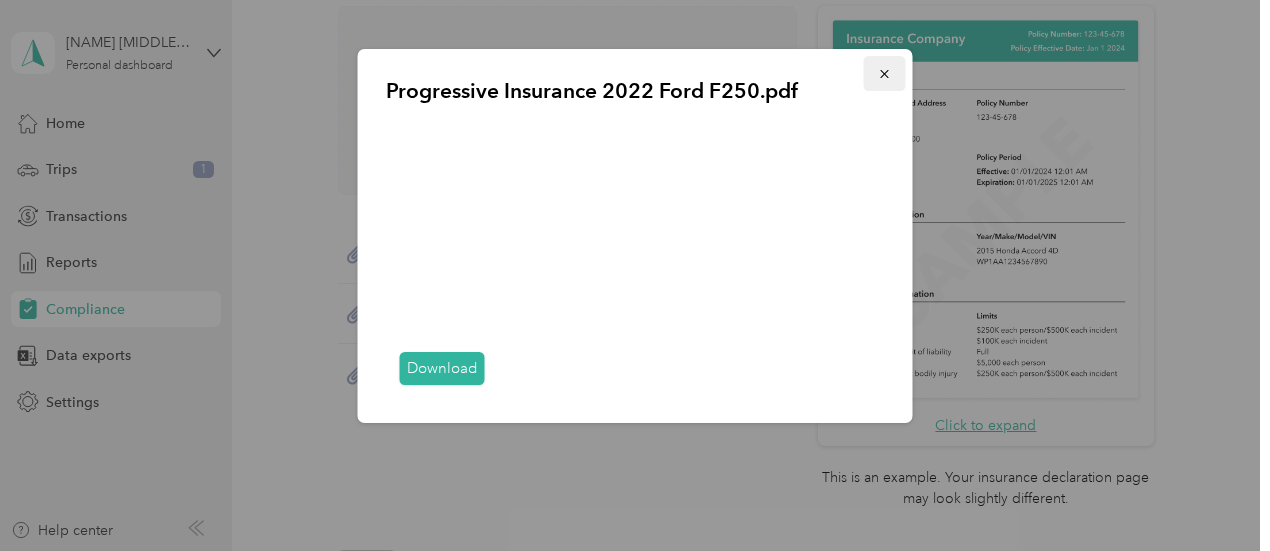 click 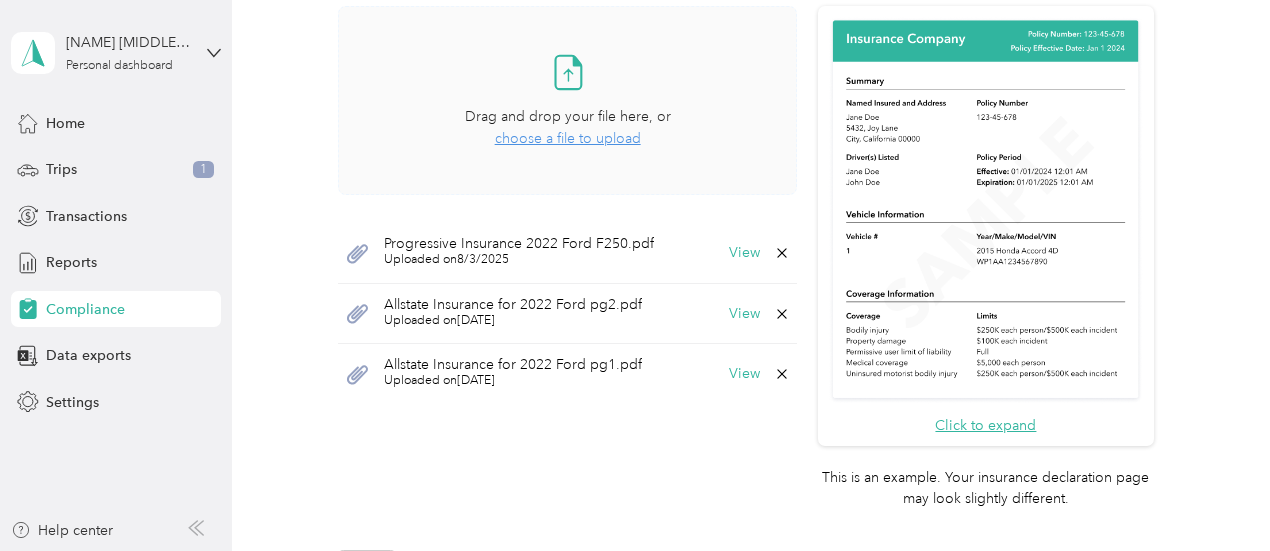 scroll, scrollTop: 562, scrollLeft: 0, axis: vertical 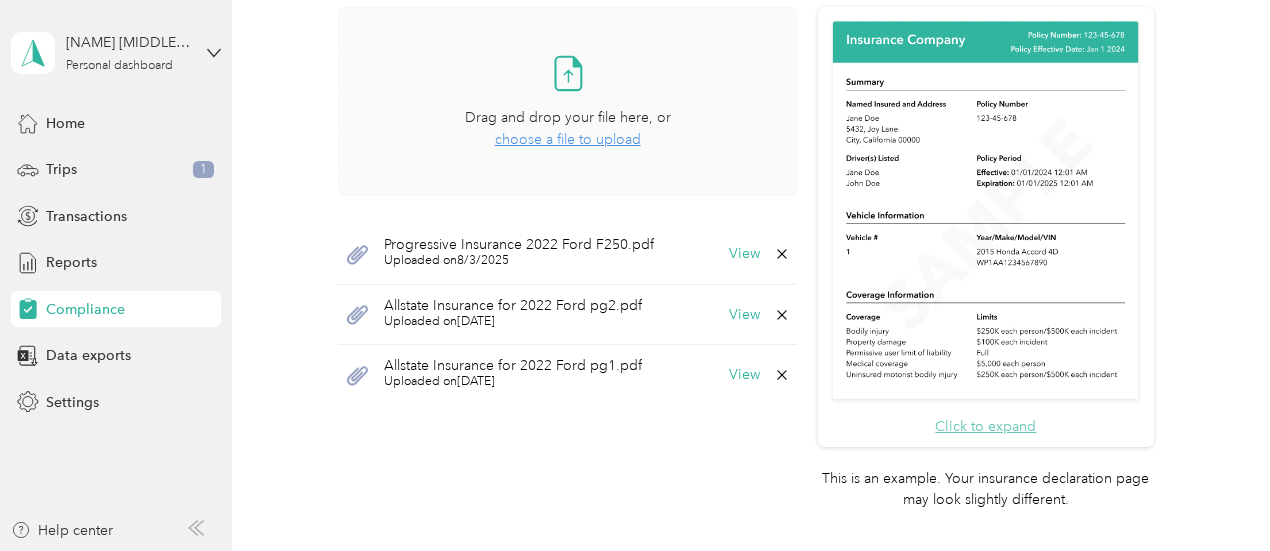click on "Click to expand" at bounding box center (985, 426) 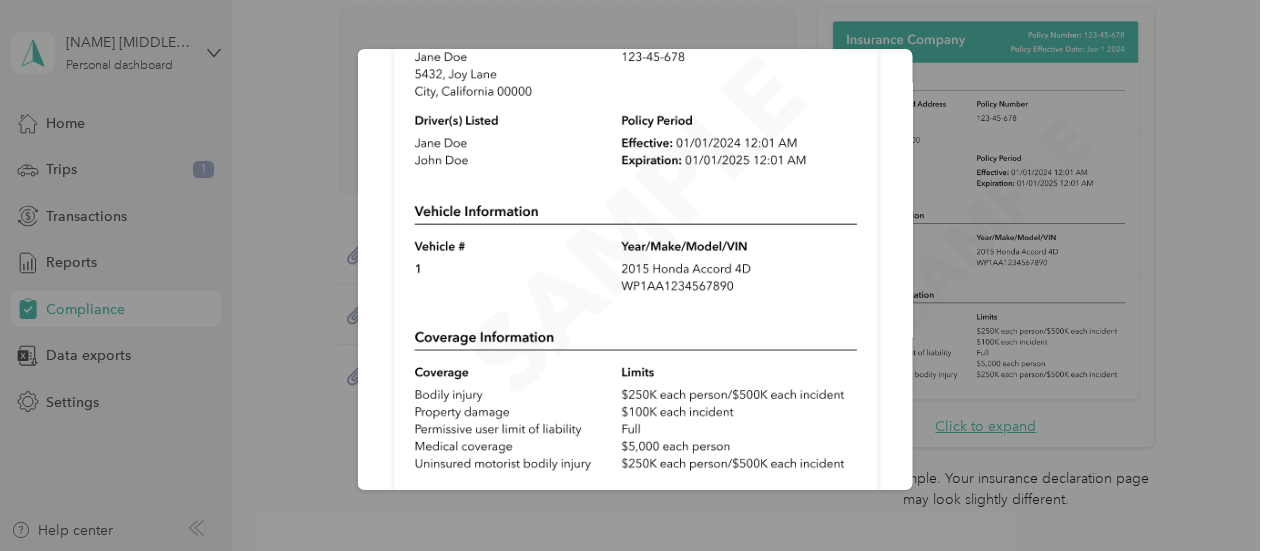 scroll, scrollTop: 222, scrollLeft: 0, axis: vertical 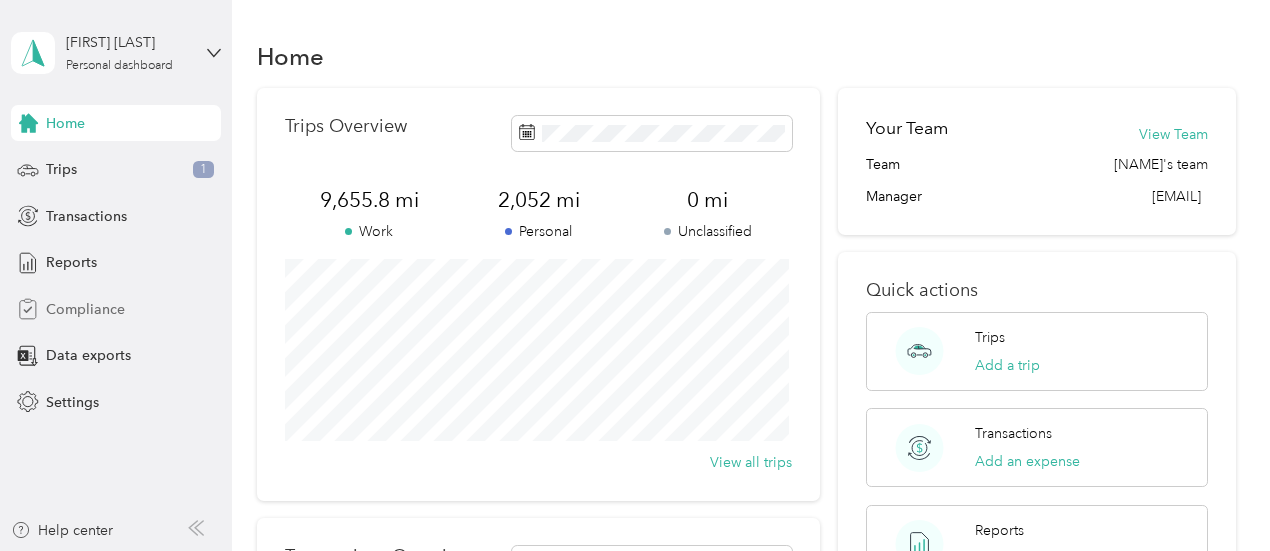 click on "Compliance" at bounding box center (85, 309) 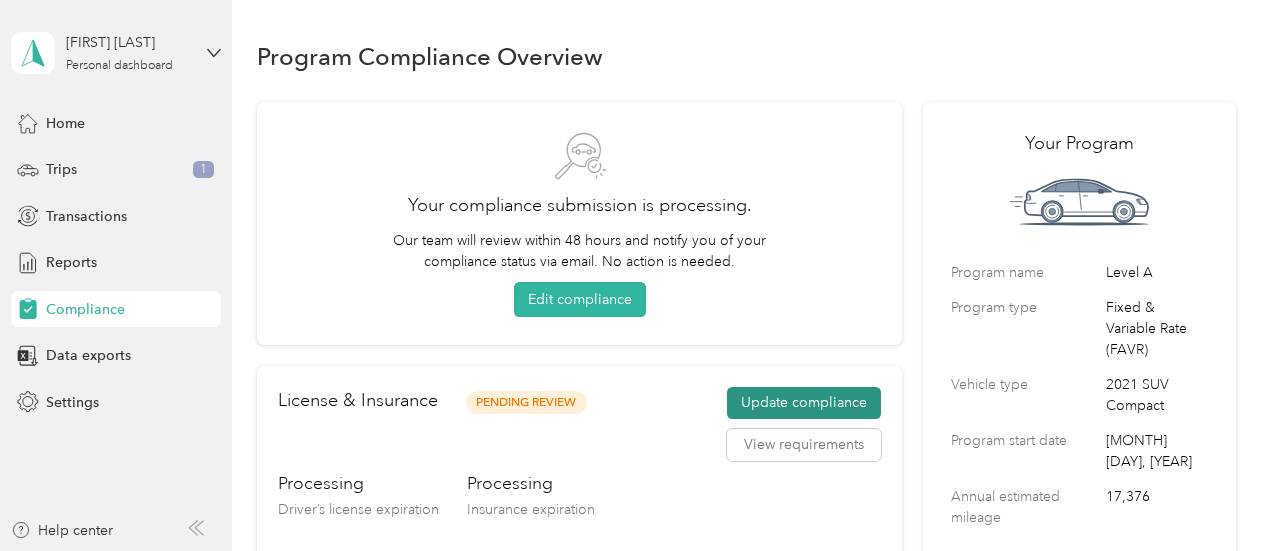 click on "Update compliance" at bounding box center (804, 403) 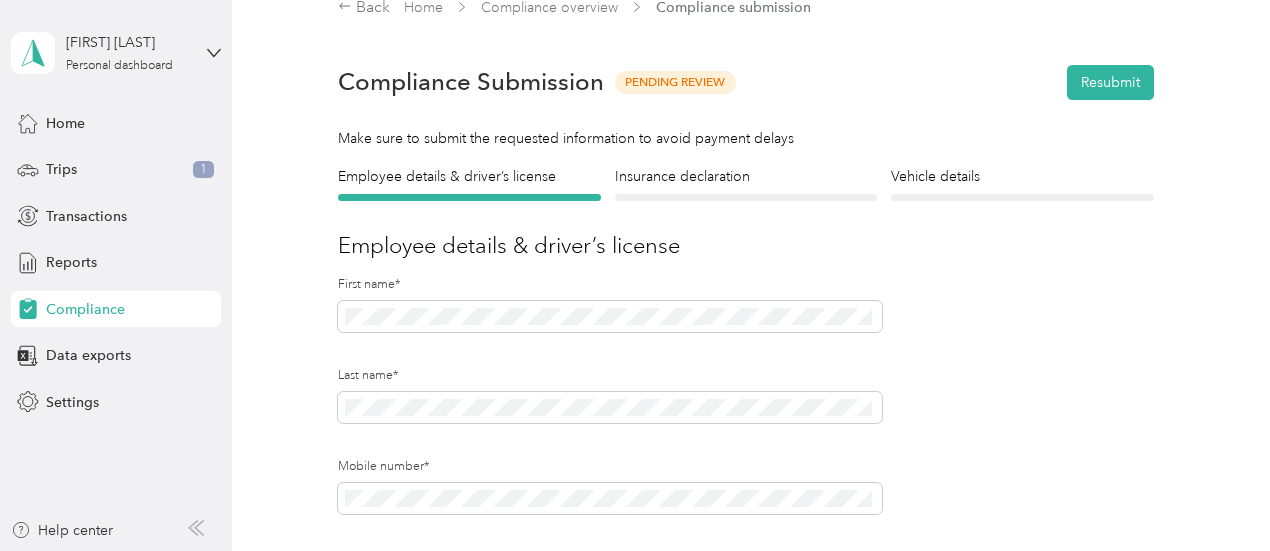 scroll, scrollTop: 22, scrollLeft: 0, axis: vertical 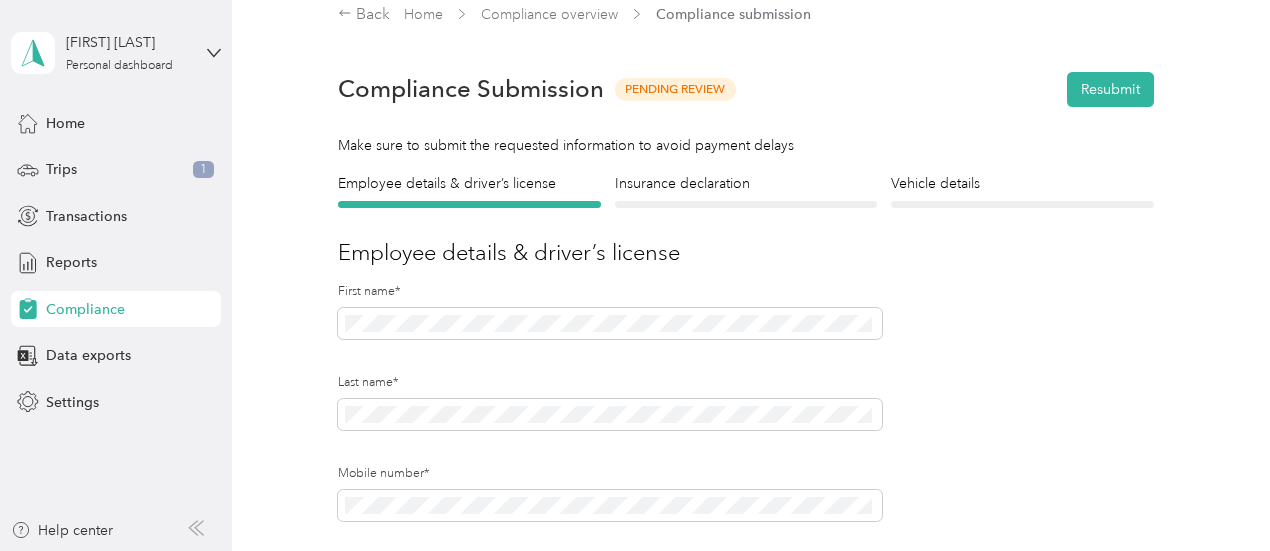 click on "Insurance declaration Insurance" at bounding box center (746, 190) 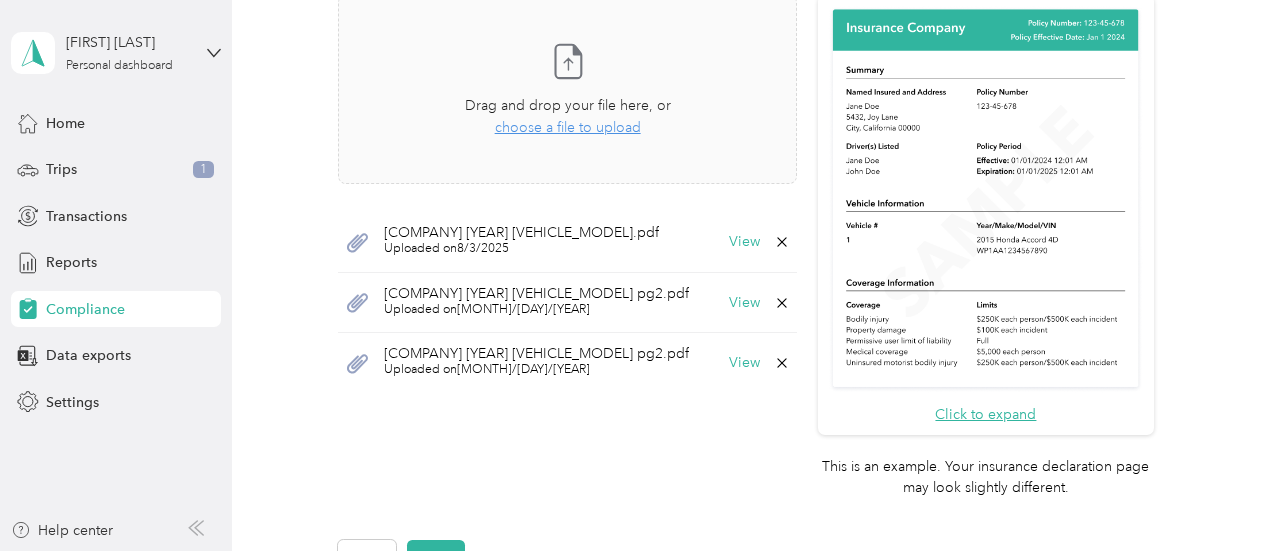 scroll, scrollTop: 580, scrollLeft: 0, axis: vertical 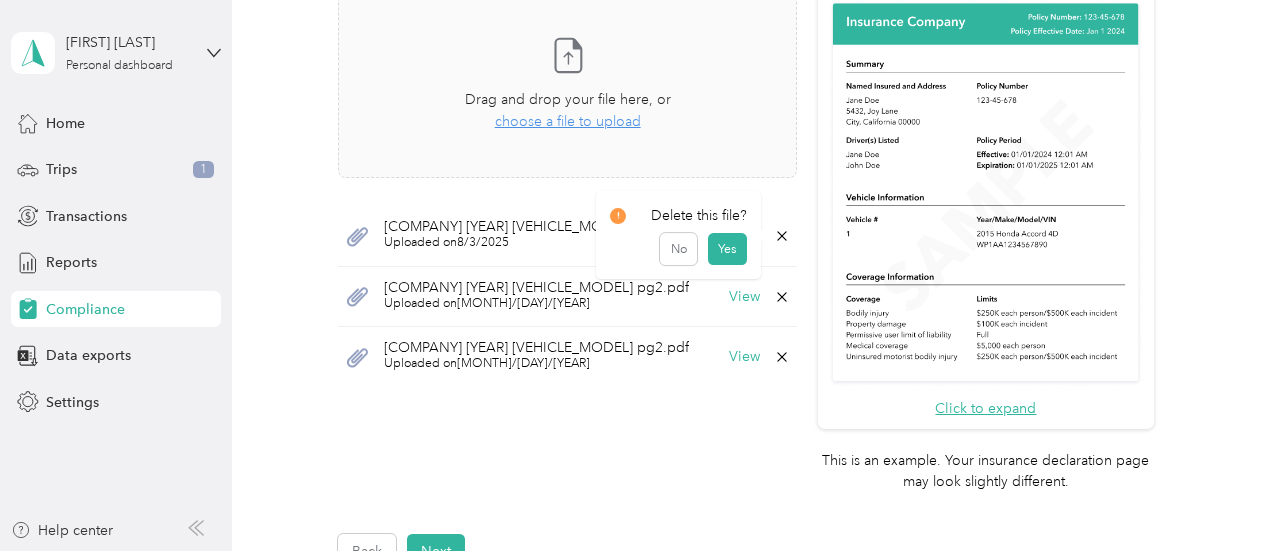 click 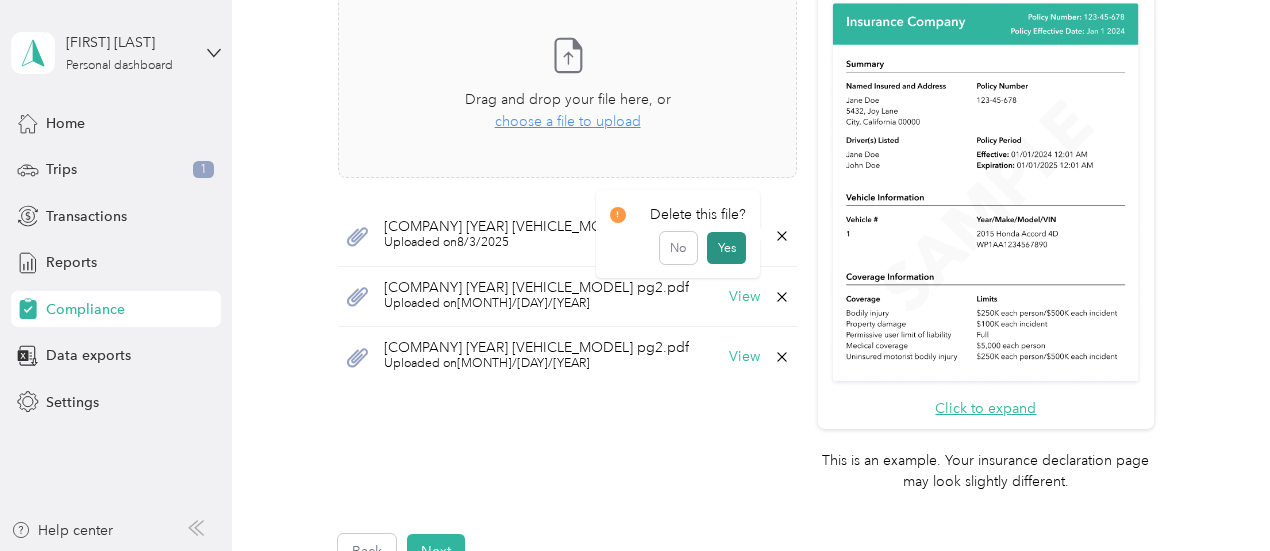 click on "Yes" at bounding box center (726, 248) 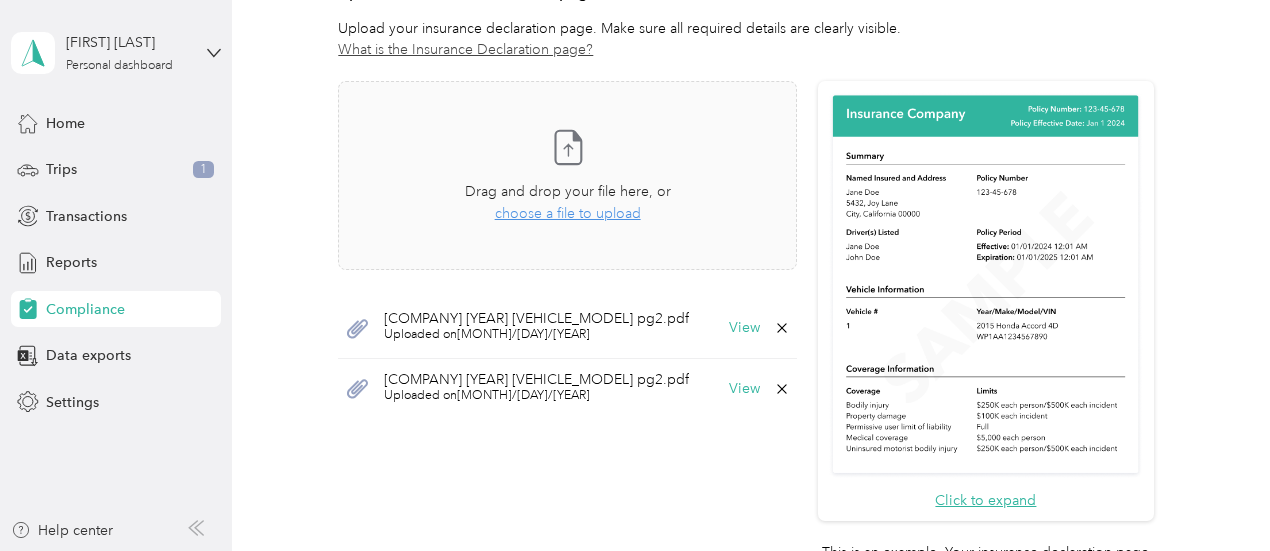 scroll, scrollTop: 484, scrollLeft: 0, axis: vertical 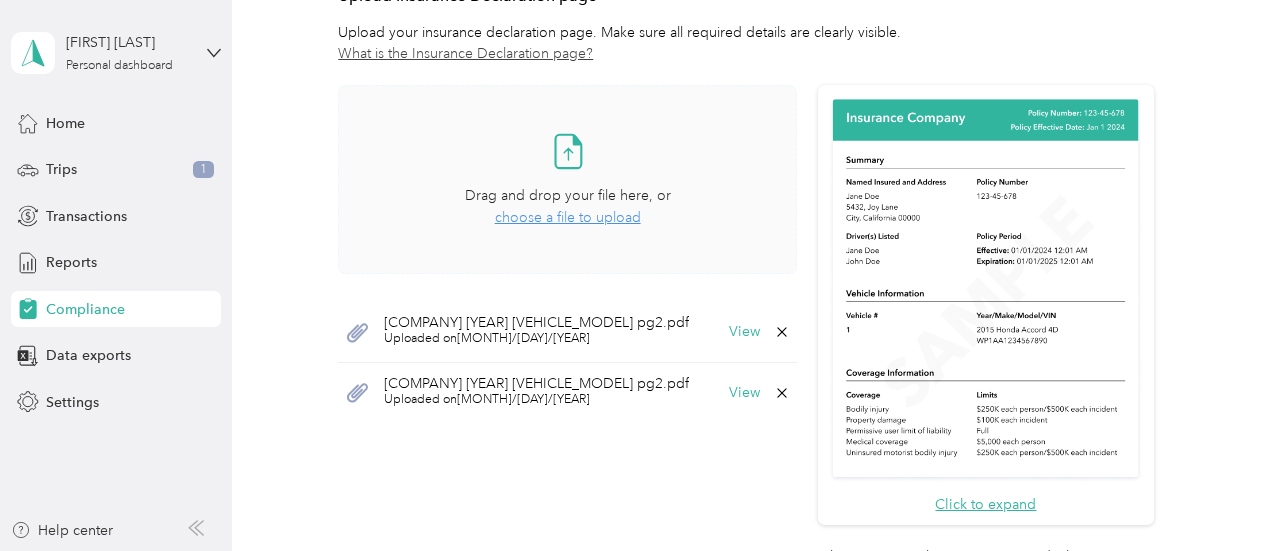 click on "choose a file to upload" at bounding box center [568, 217] 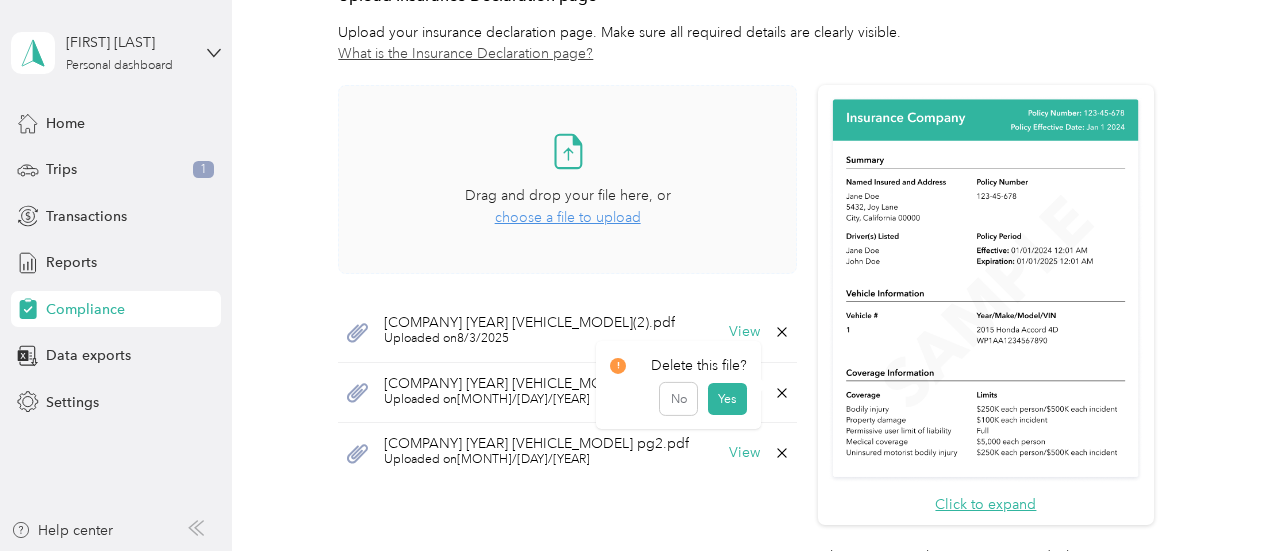 click 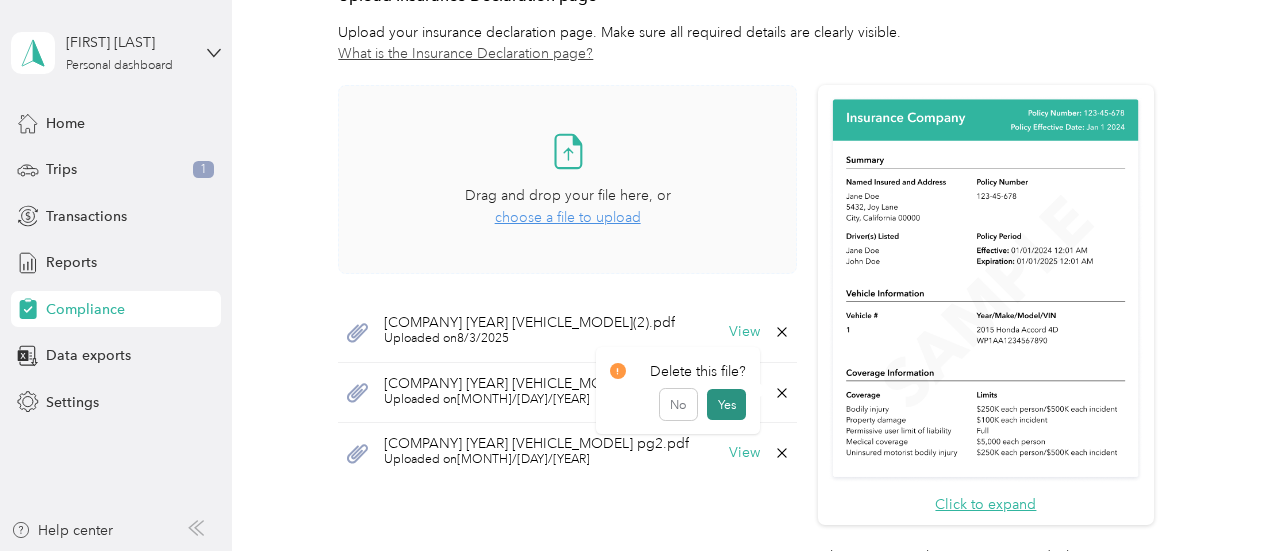 click on "Yes" at bounding box center [726, 405] 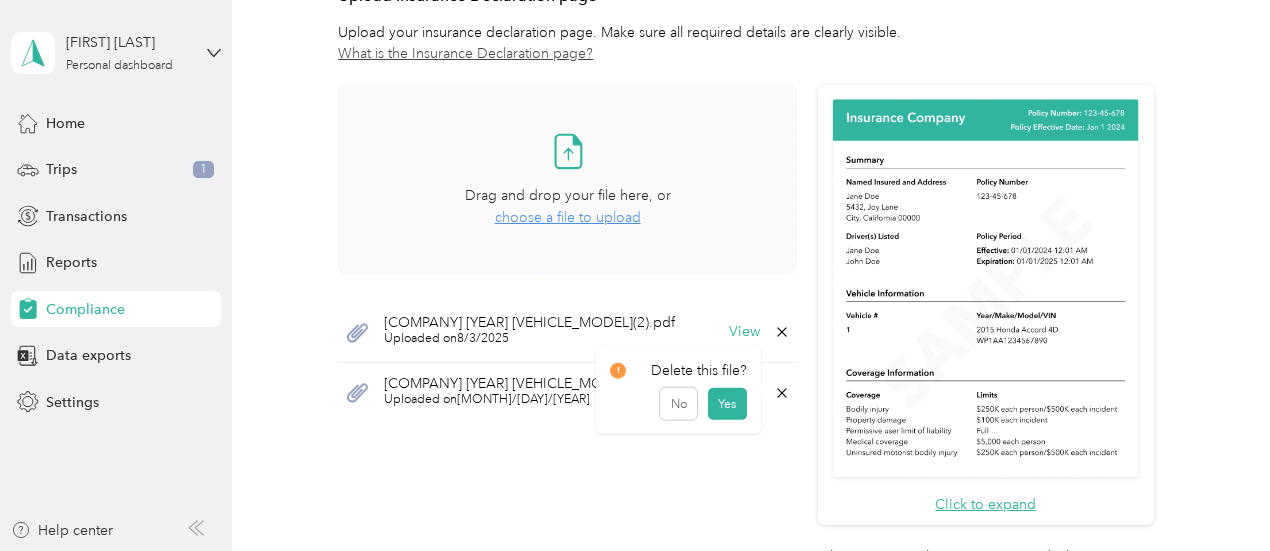 click 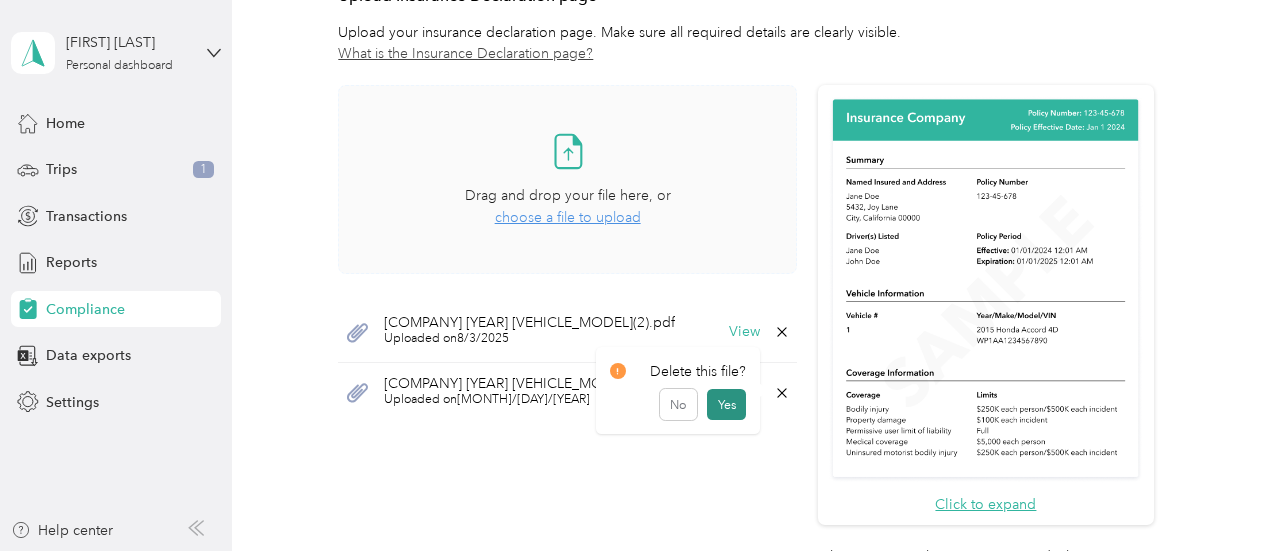 click on "Yes" at bounding box center [726, 405] 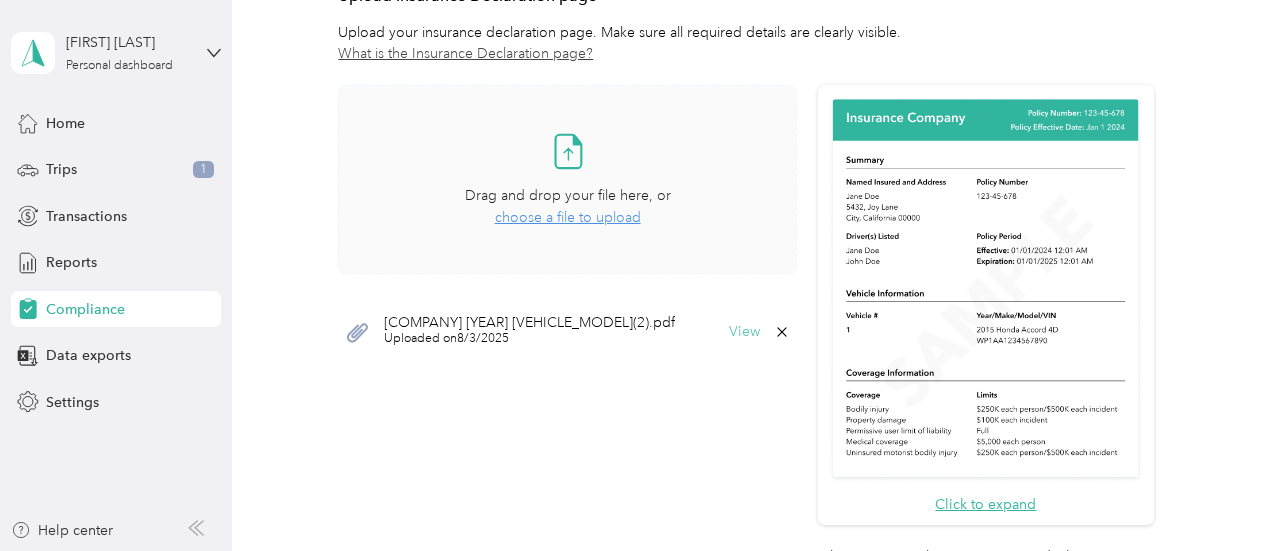click on "View" at bounding box center [744, 332] 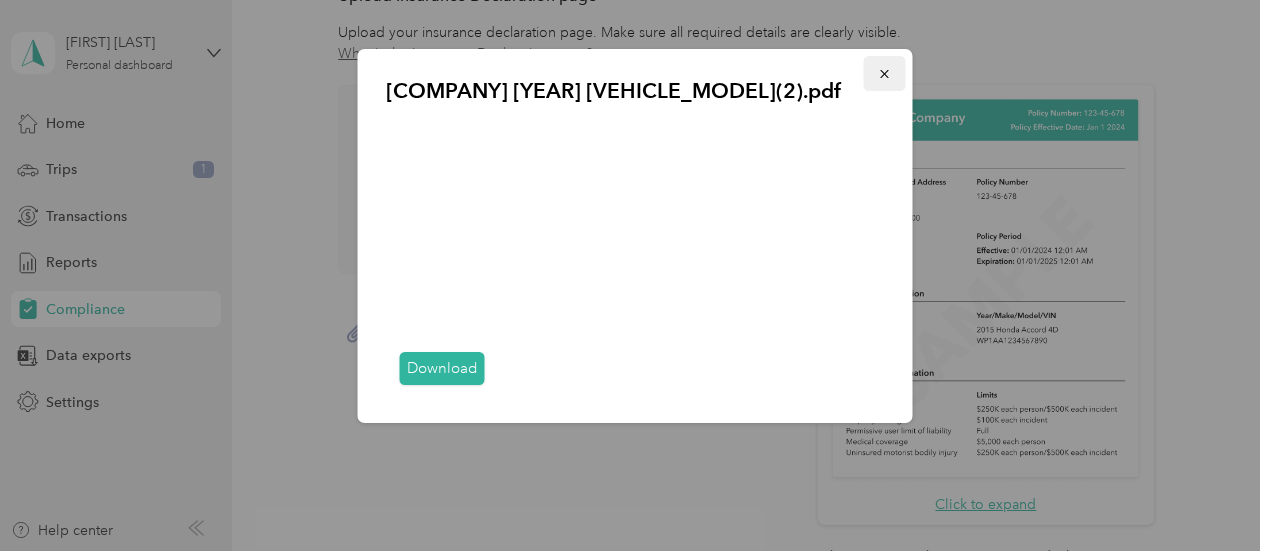 click 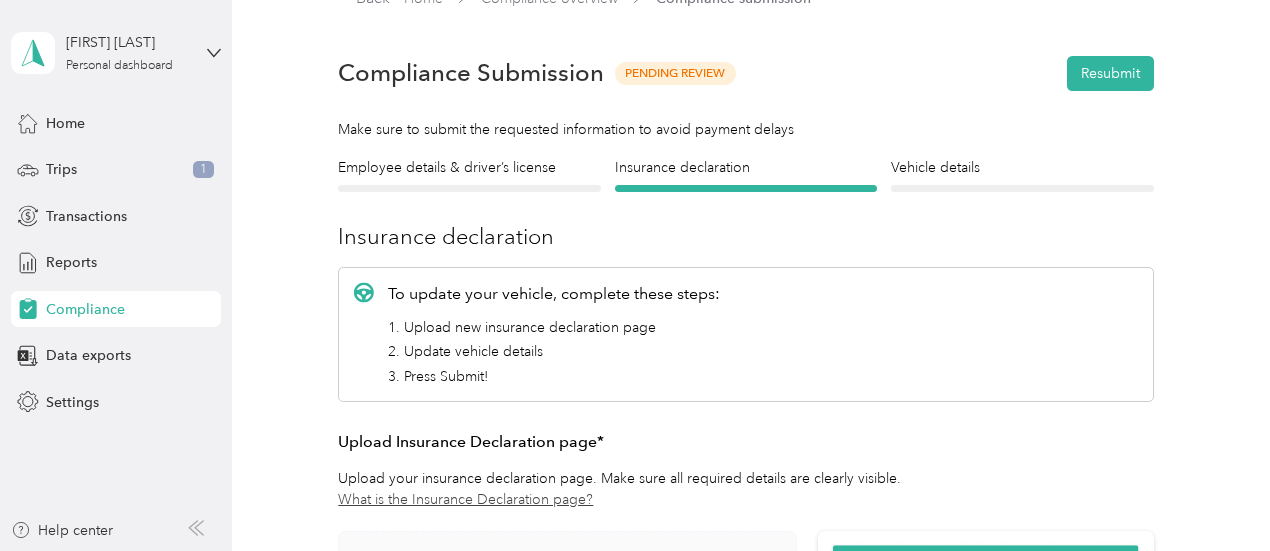 scroll, scrollTop: 24, scrollLeft: 0, axis: vertical 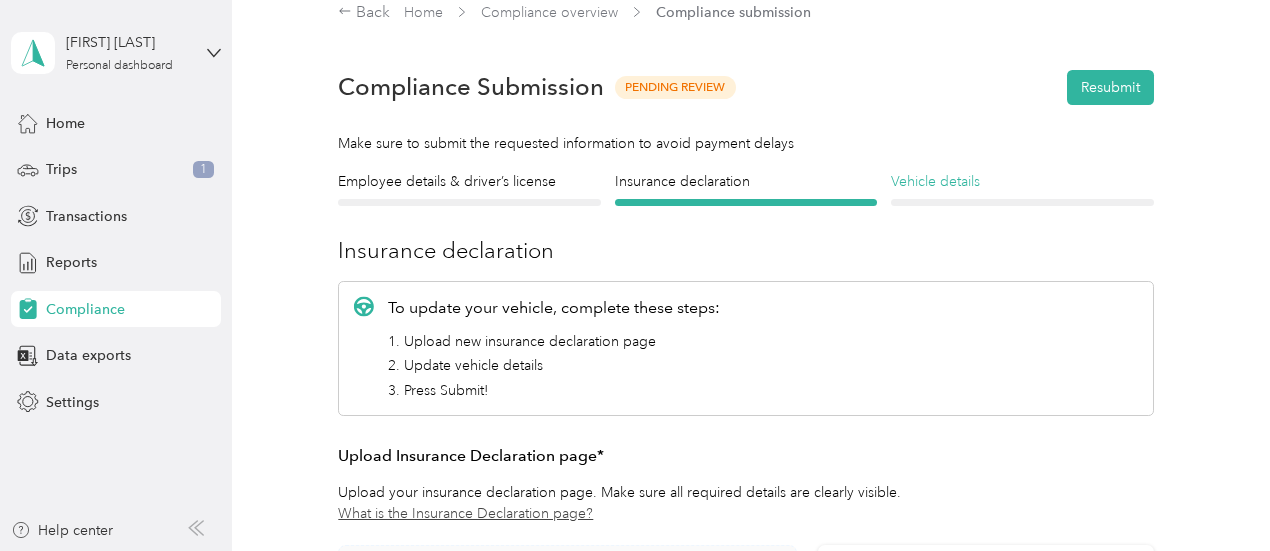 click on "Vehicle details" at bounding box center (1022, 181) 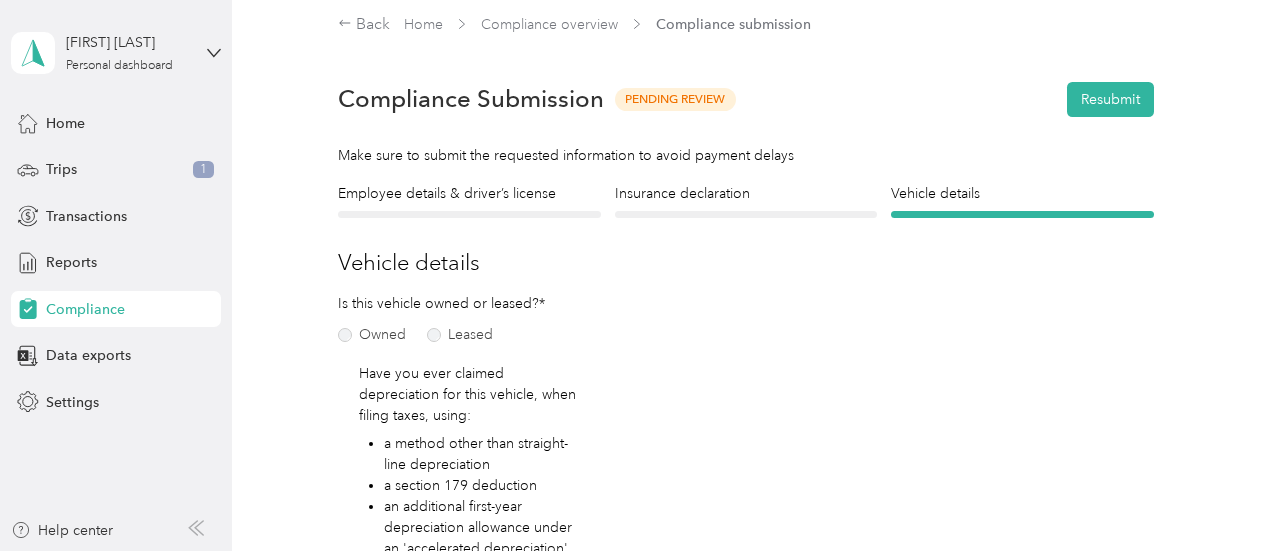 scroll, scrollTop: 0, scrollLeft: 0, axis: both 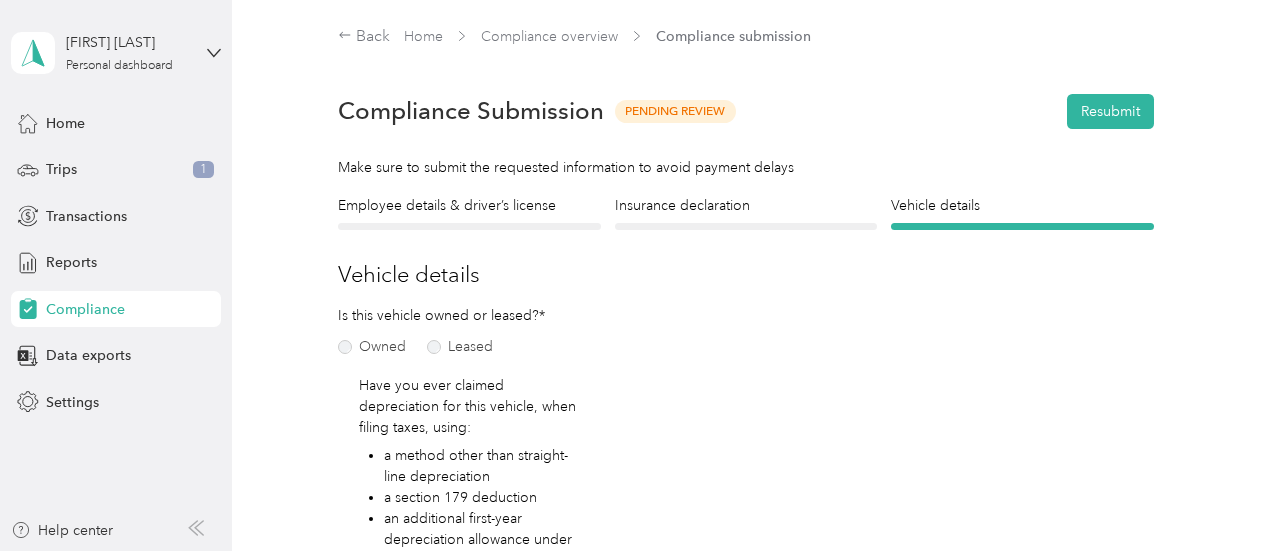 click at bounding box center (469, 226) 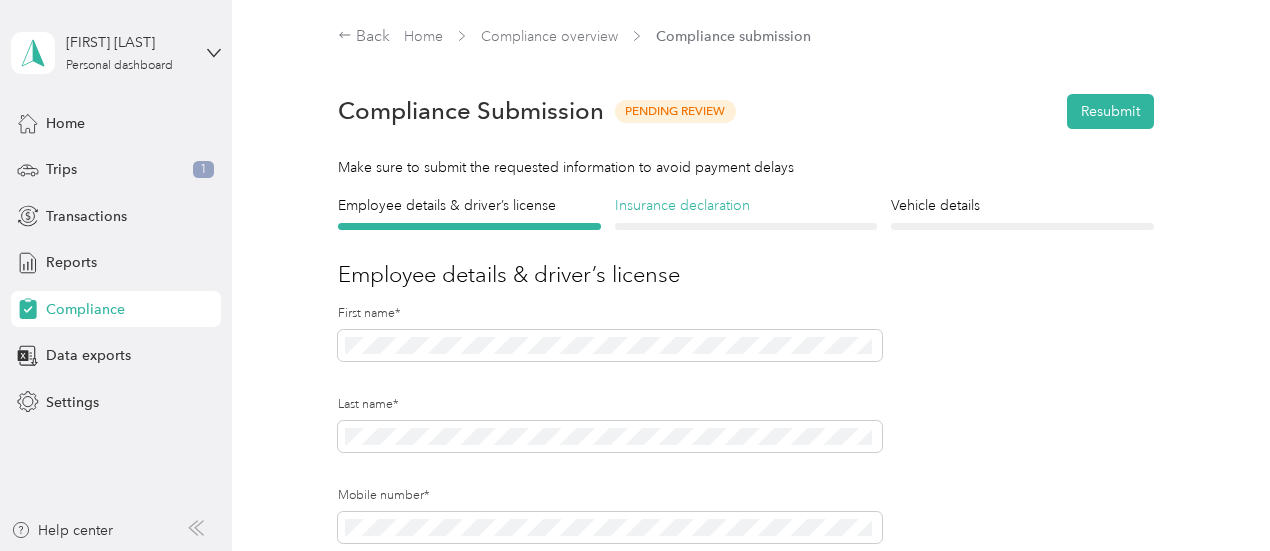 click on "Insurance declaration" at bounding box center [746, 205] 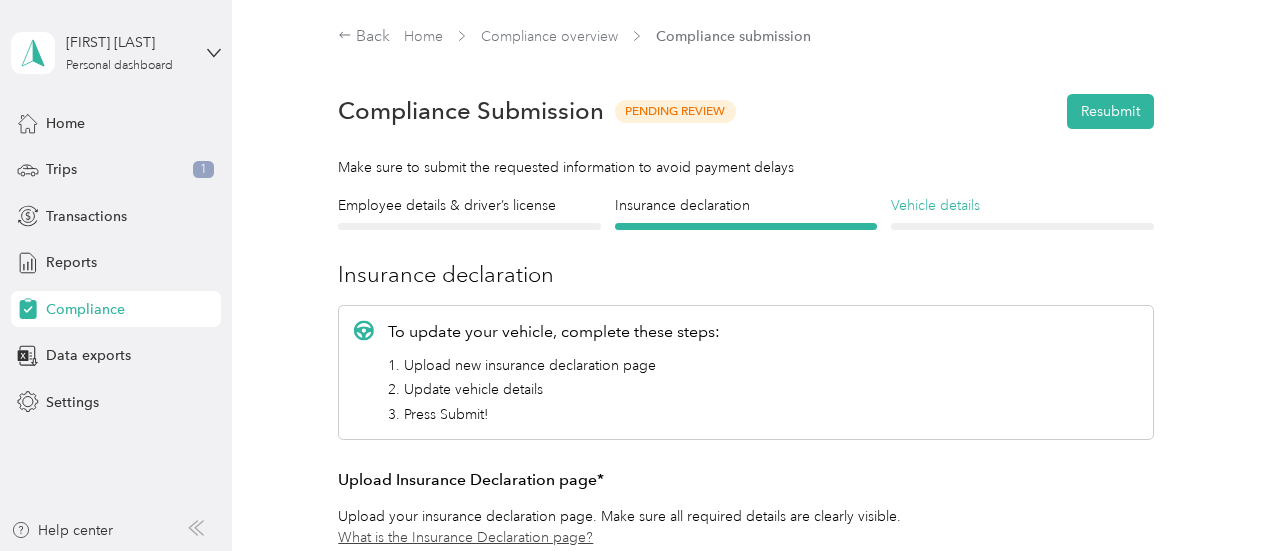 click on "Vehicle details" at bounding box center (1022, 205) 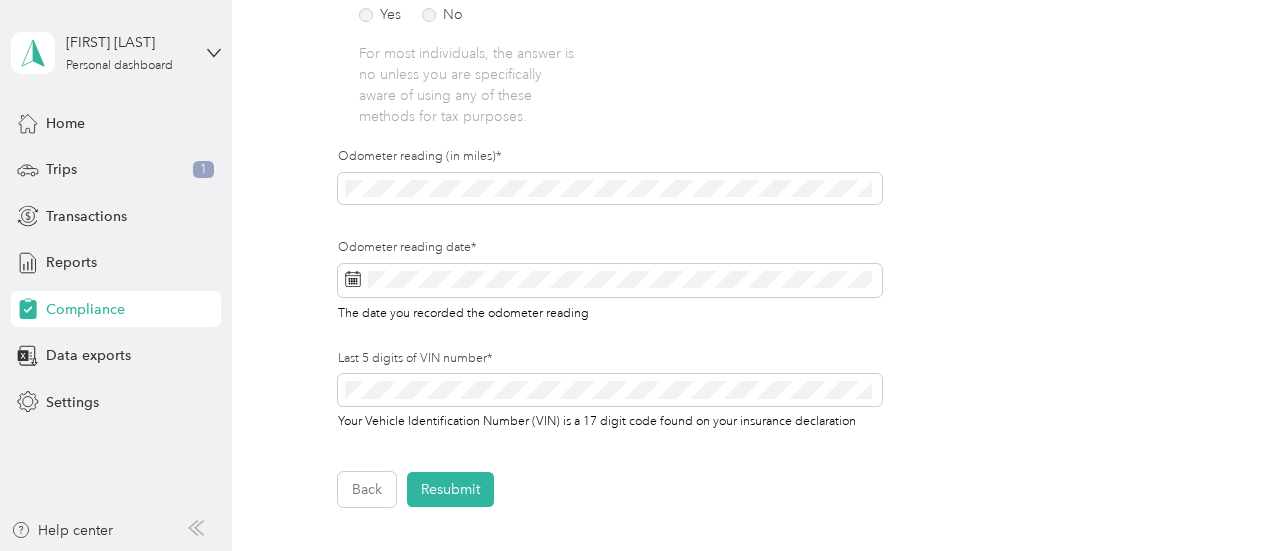 scroll, scrollTop: 691, scrollLeft: 0, axis: vertical 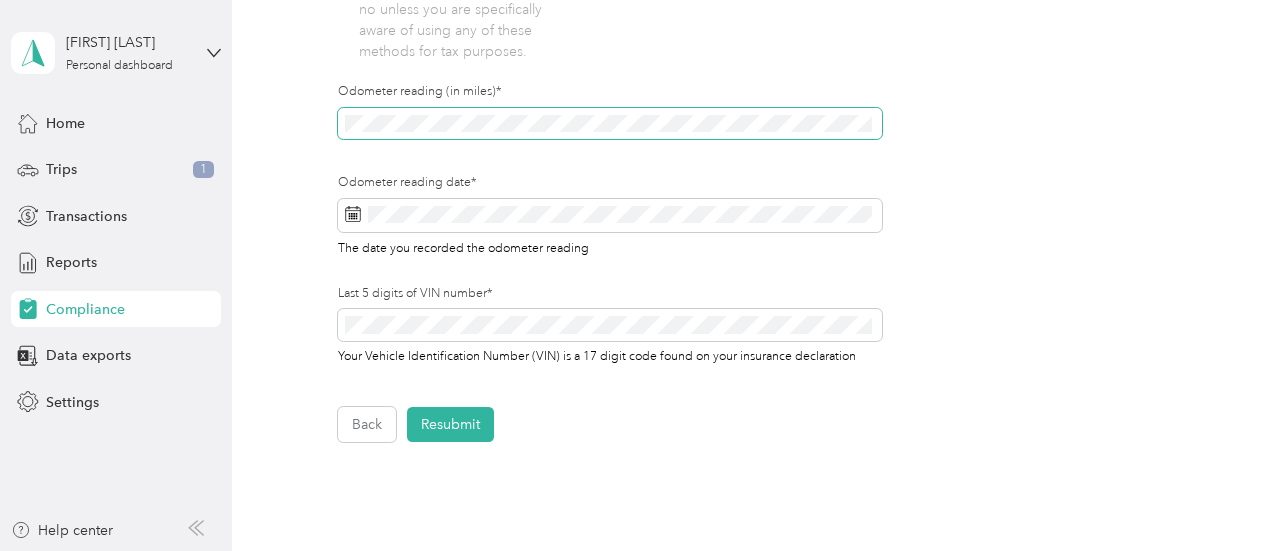 click at bounding box center [610, 124] 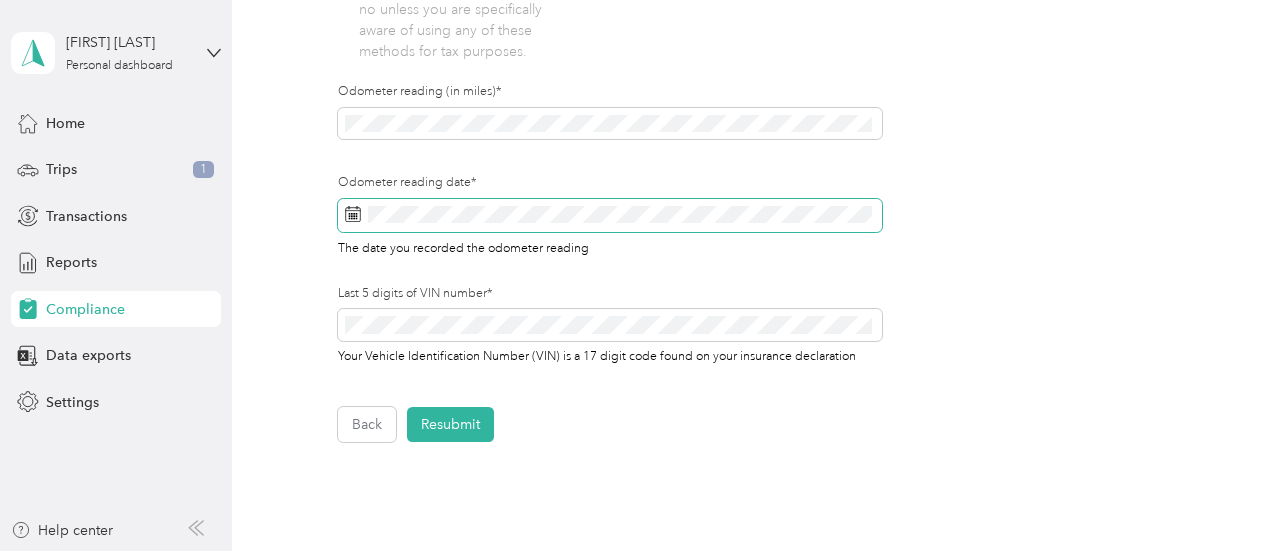 click 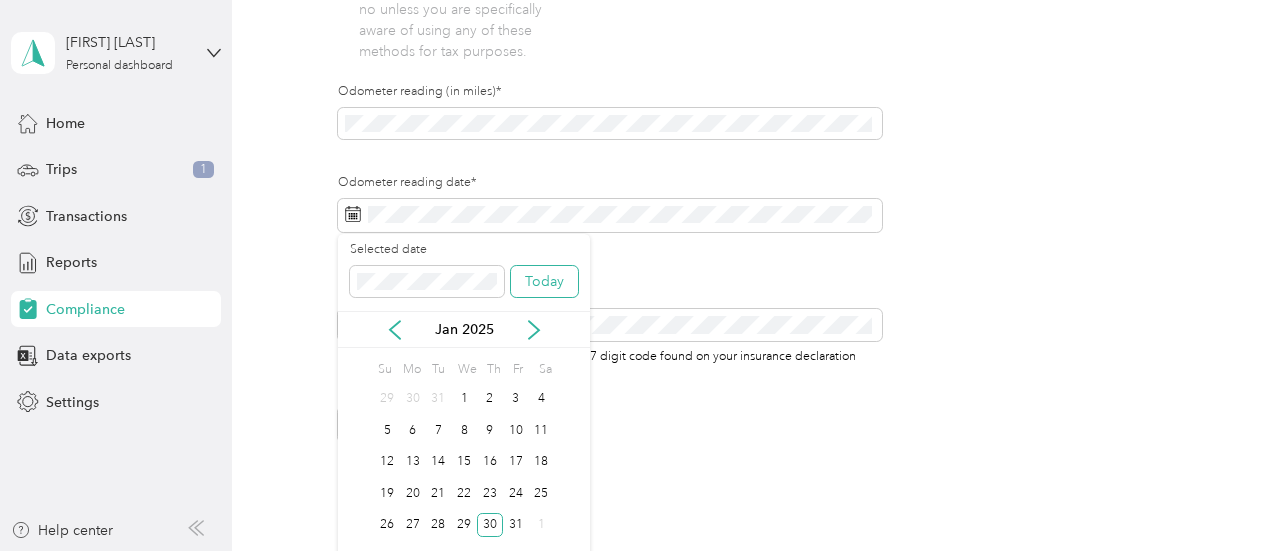 click on "Today" at bounding box center (544, 282) 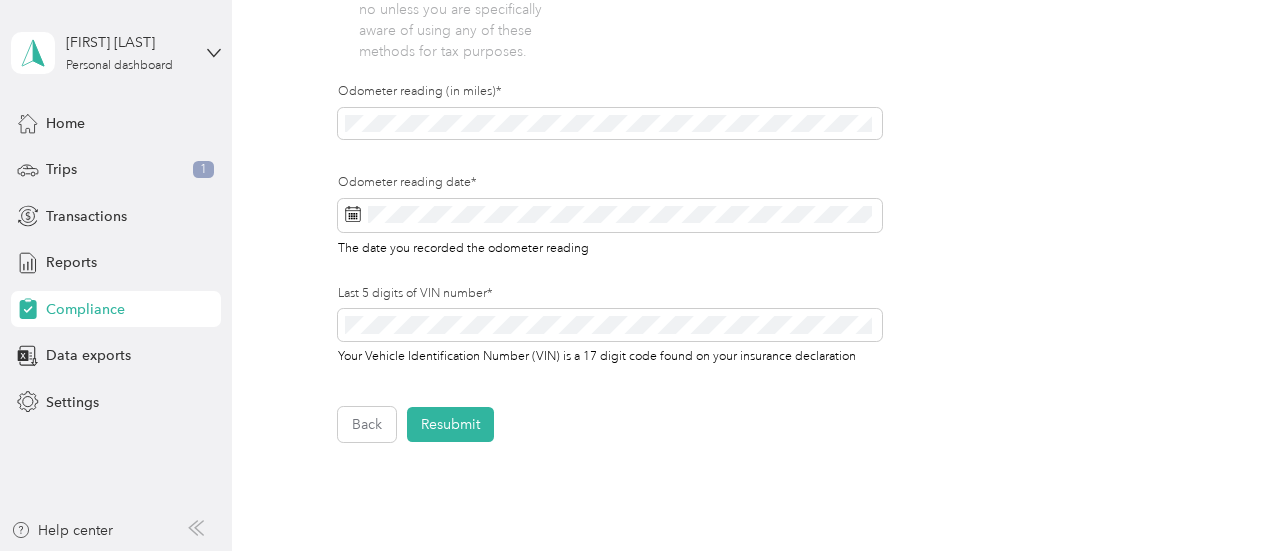 click on "Odometer reading (in miles)*" at bounding box center (610, 128) 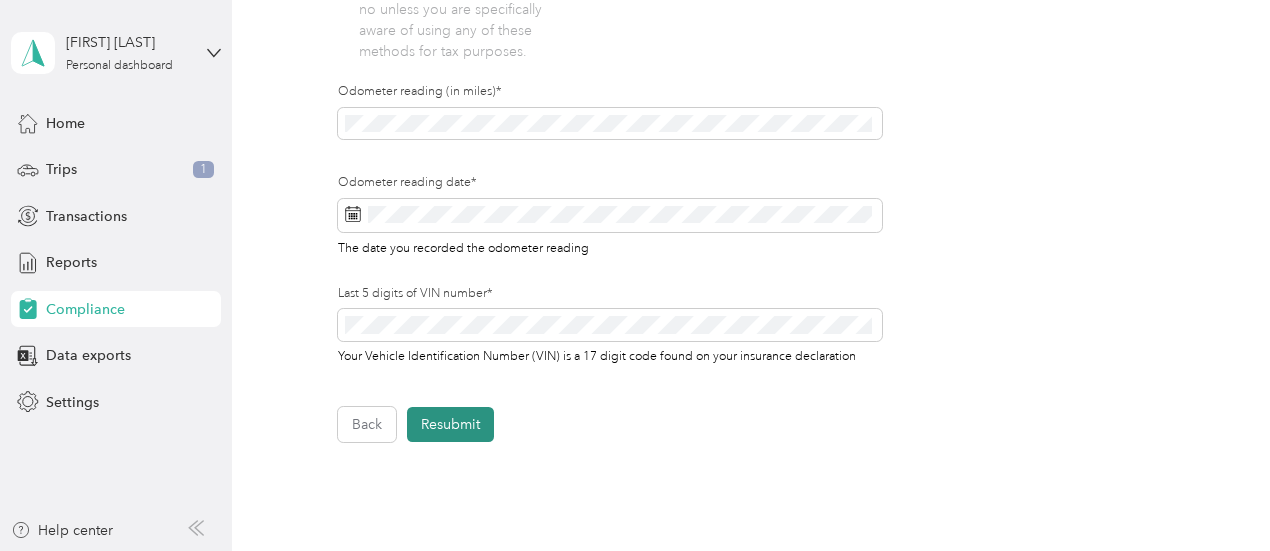 click on "Resubmit" at bounding box center (450, 424) 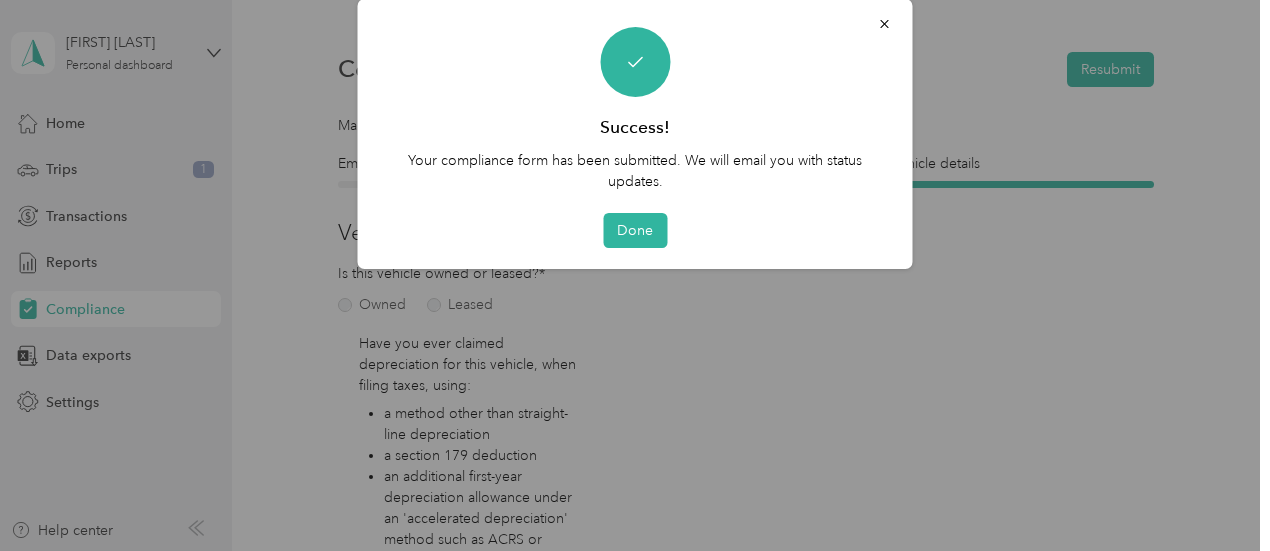 scroll, scrollTop: 24, scrollLeft: 0, axis: vertical 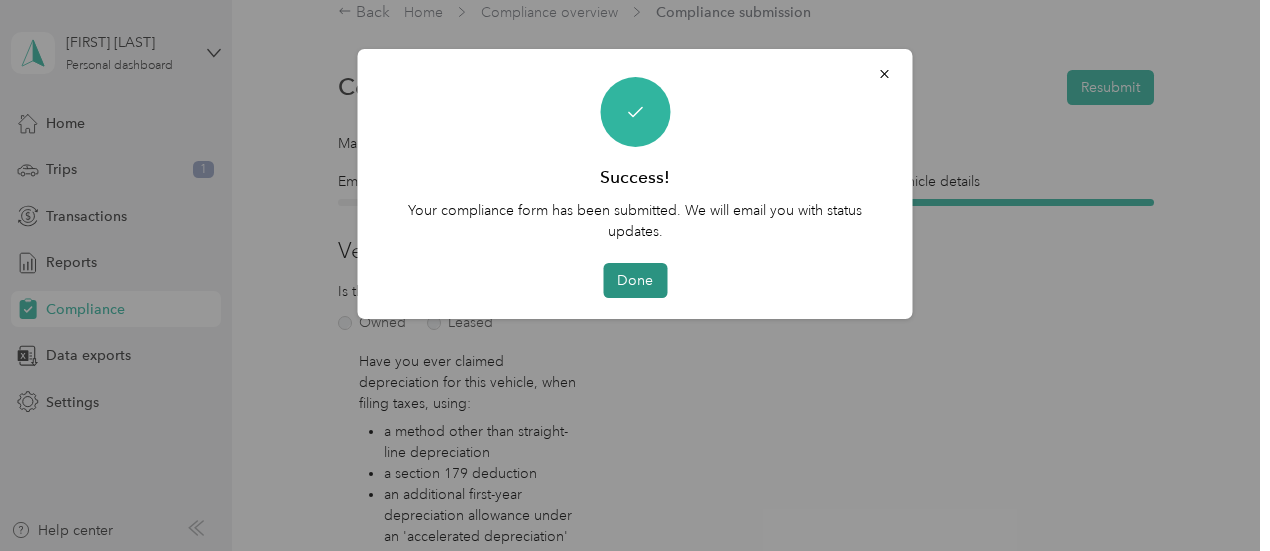 click on "Done" at bounding box center [635, 280] 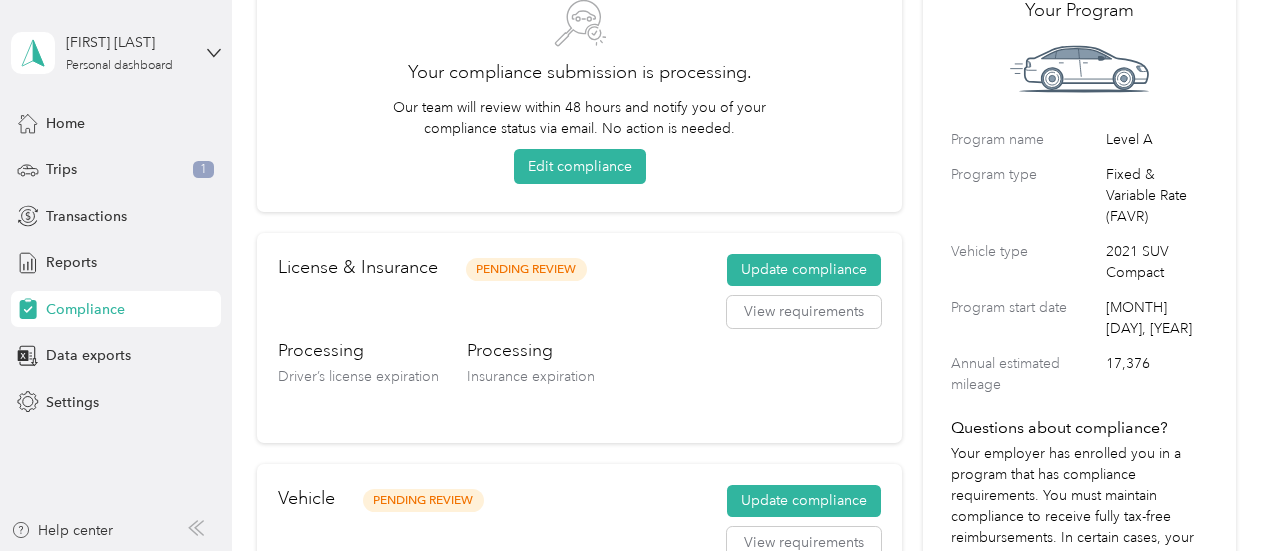 scroll, scrollTop: 0, scrollLeft: 0, axis: both 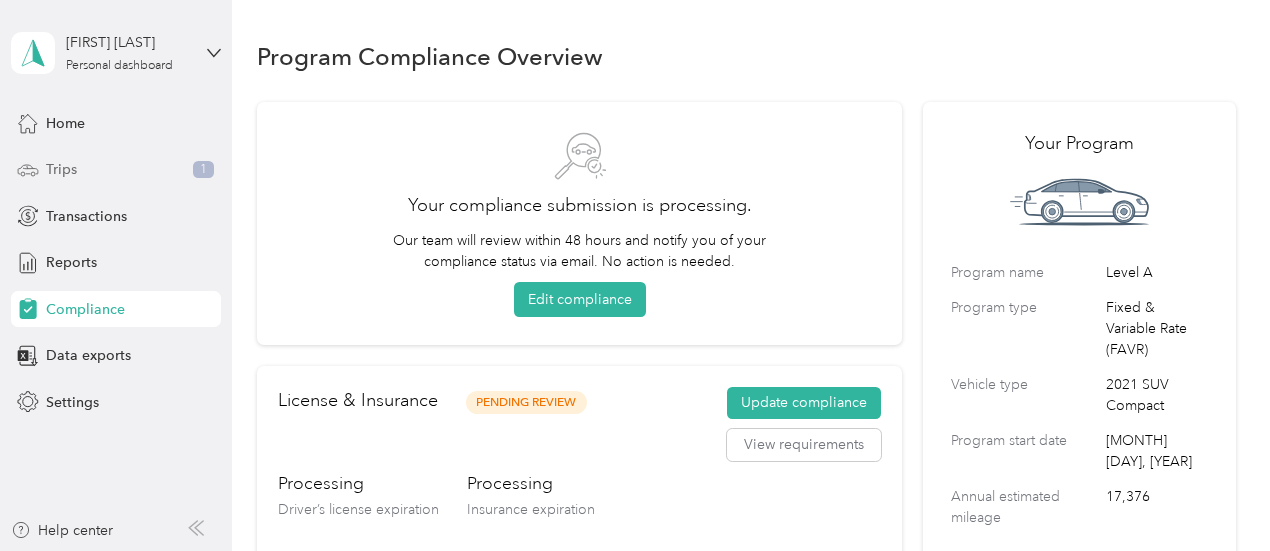 click on "Trips 1" at bounding box center [116, 170] 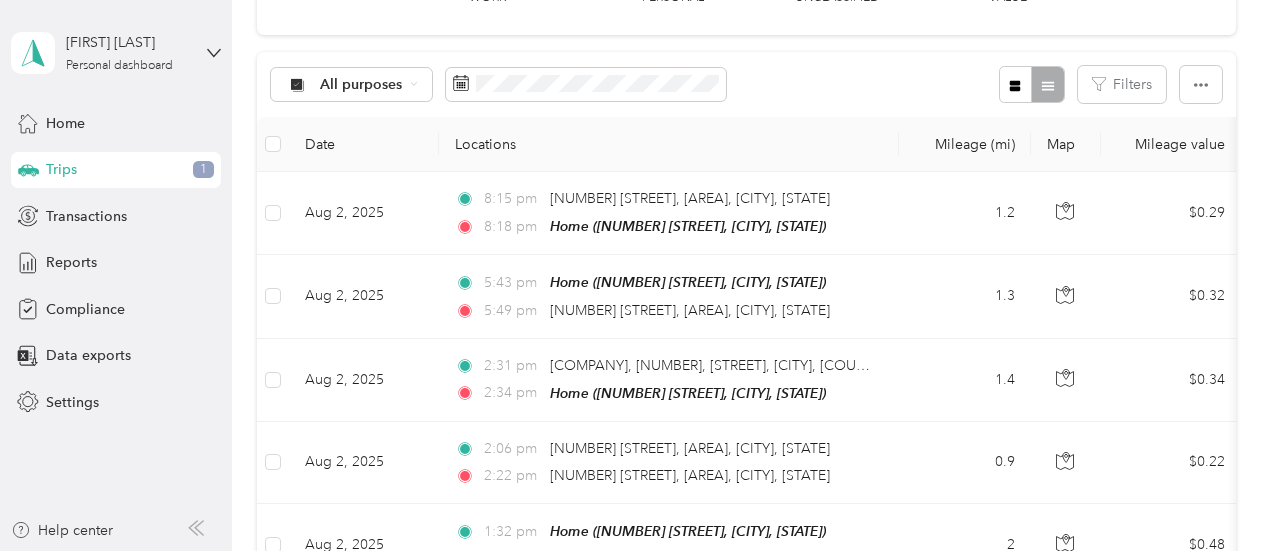 scroll, scrollTop: 176, scrollLeft: 0, axis: vertical 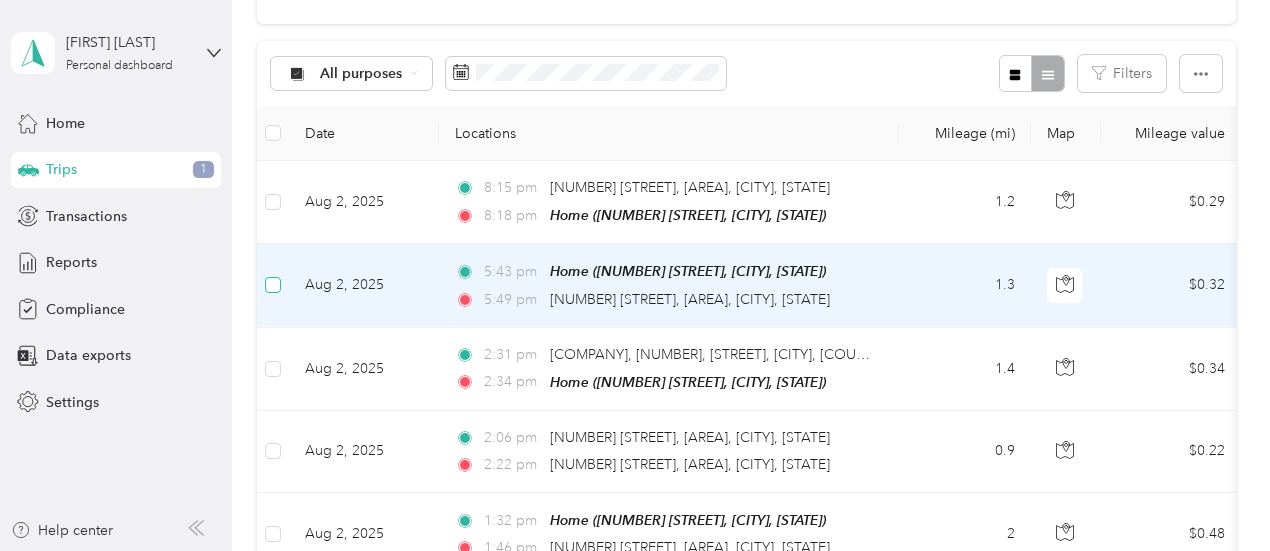 click at bounding box center (273, 285) 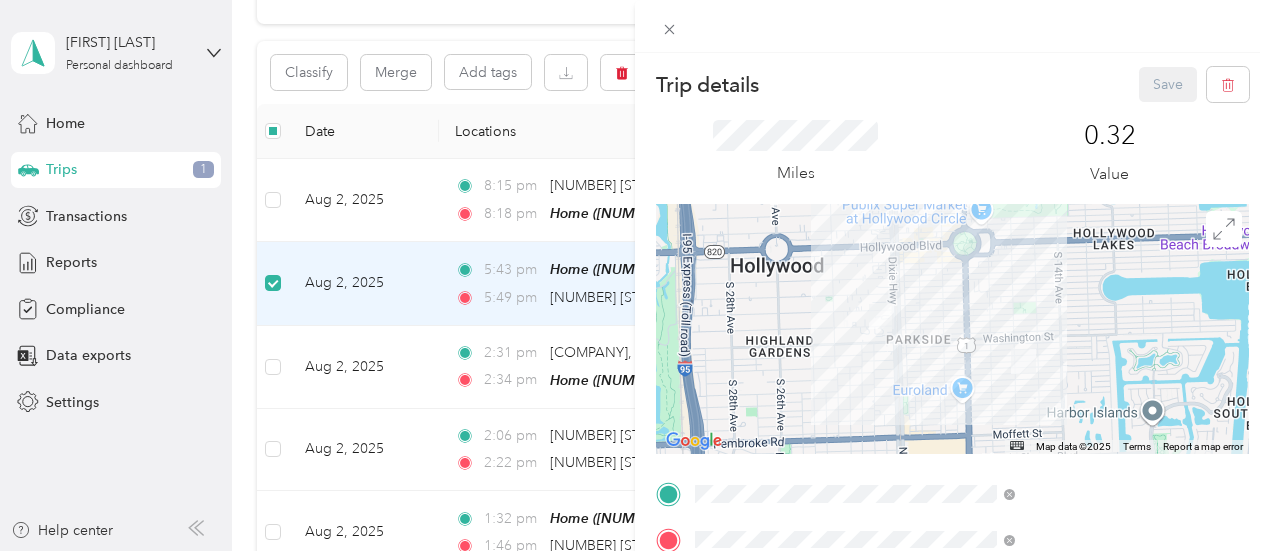 click on "Trip details Save This trip cannot be edited because it is either under review, approved, or paid. Contact your Team Manager to edit it. Miles [DISTANCE] Value  ← Move left → Move right ↑ Move up ↓ Move down + Zoom in - Zoom out Home Jump left by 75% End Jump right by 75% Page Up Jump up by 75% Page Down Jump down by 75% Map Data Map data ©[YEAR] Map data ©[YEAR] 500 m  Click to toggle between metric and imperial units Terms Report a map error TO Add photo" at bounding box center [635, 275] 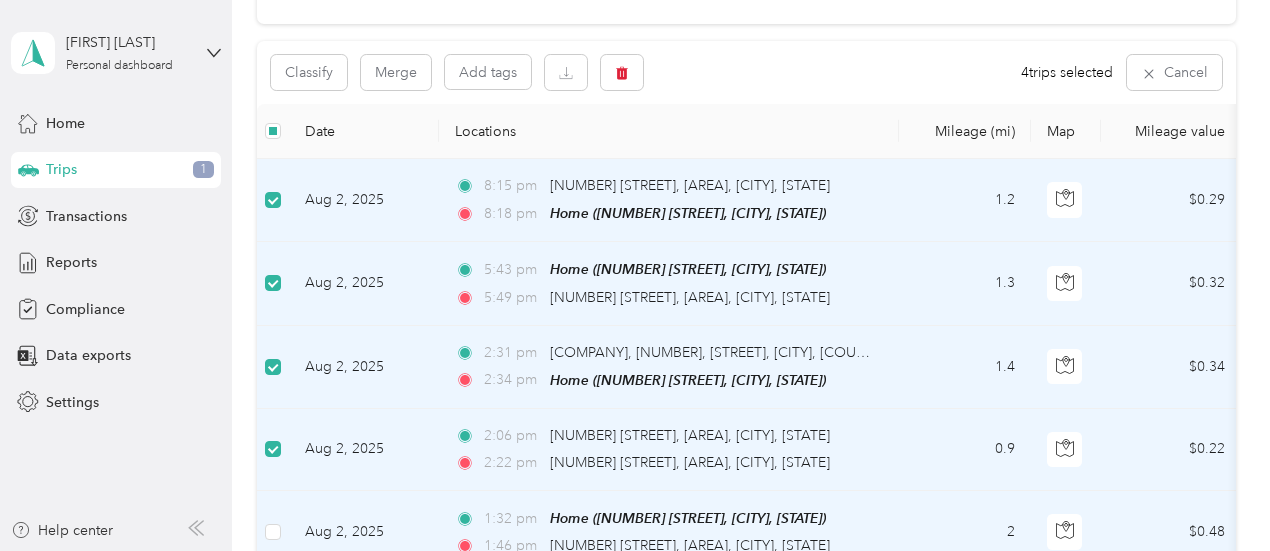 click at bounding box center (273, 532) 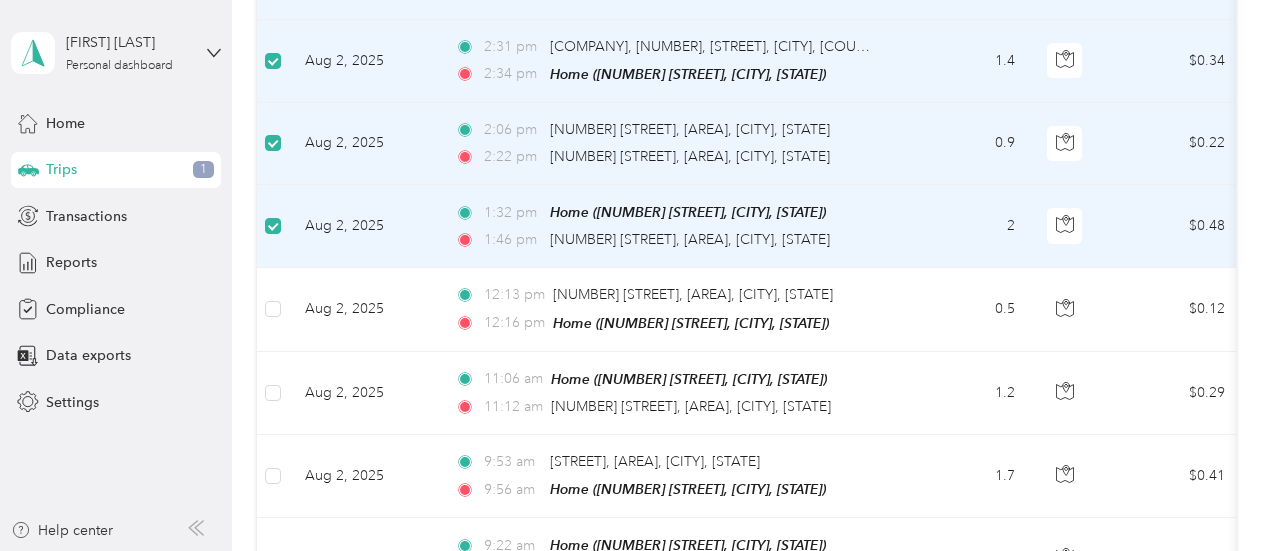 scroll, scrollTop: 504, scrollLeft: 0, axis: vertical 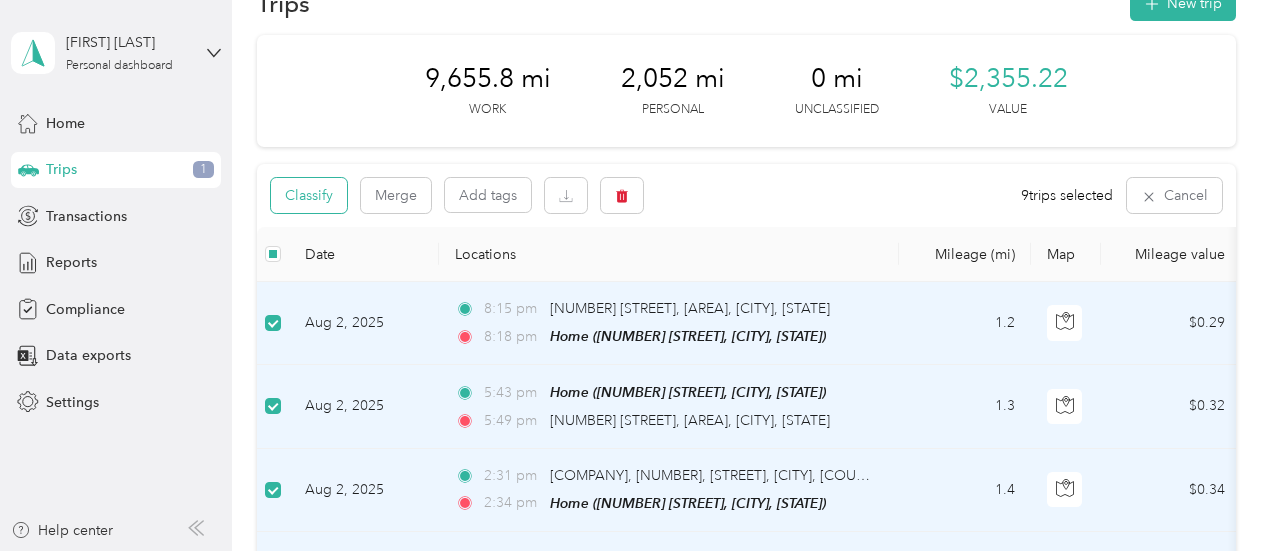 click on "Classify" at bounding box center (309, 195) 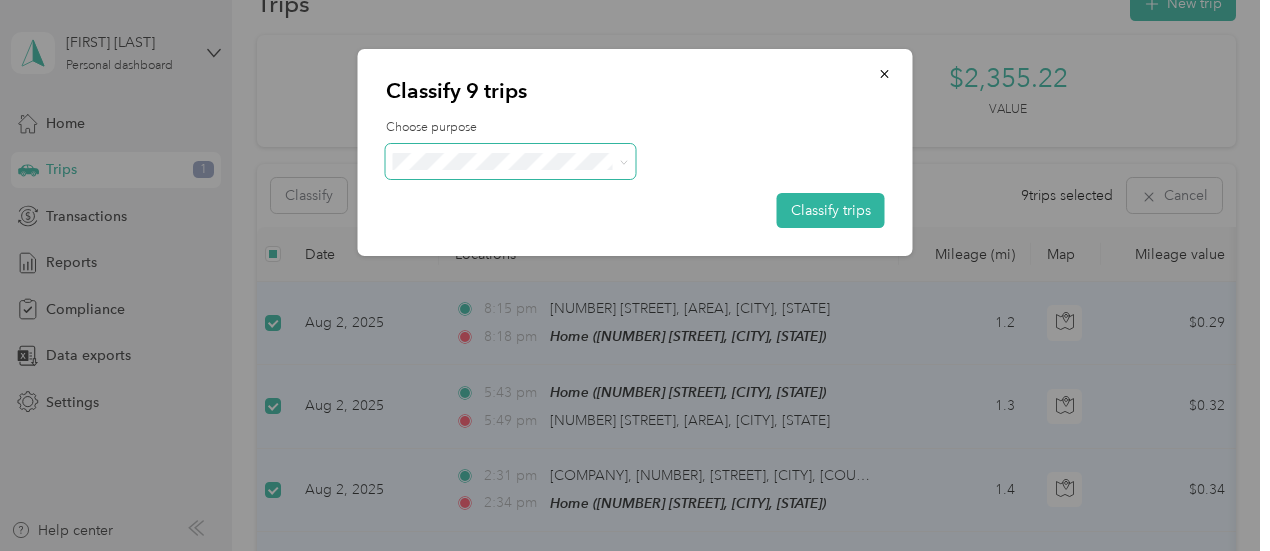 click at bounding box center [620, 161] 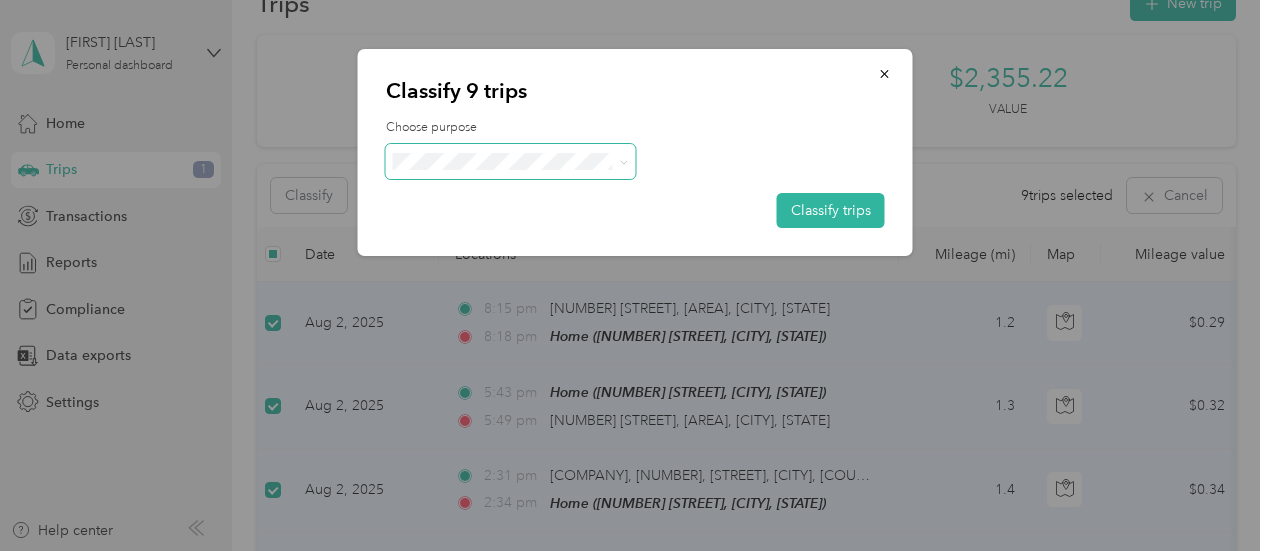 click 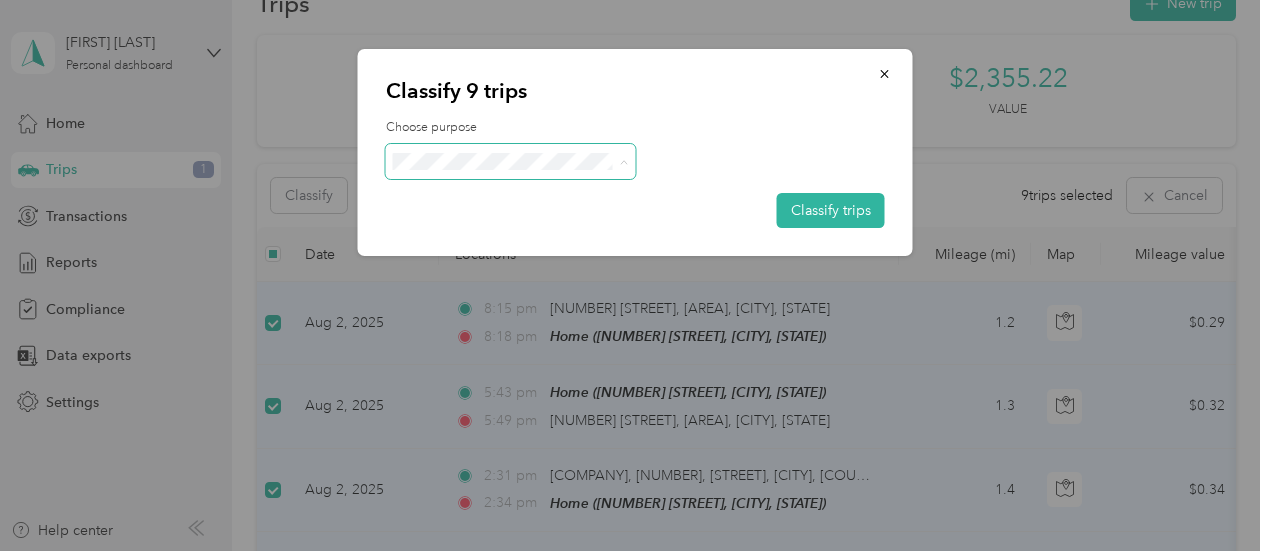 click on "Personal" at bounding box center [528, 233] 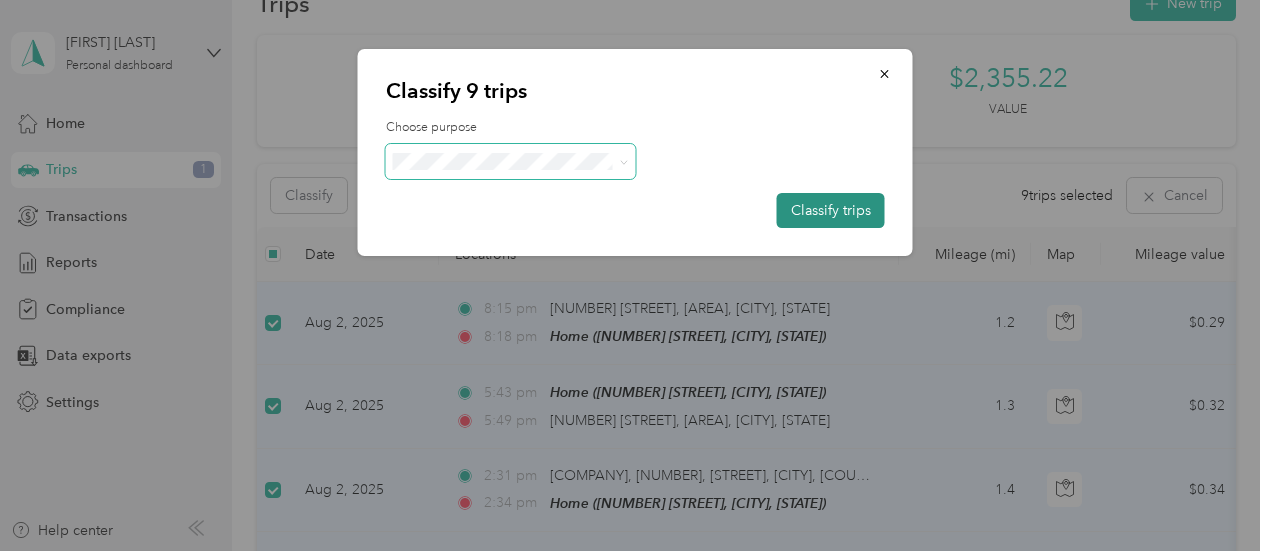 click on "Classify trips" at bounding box center [831, 210] 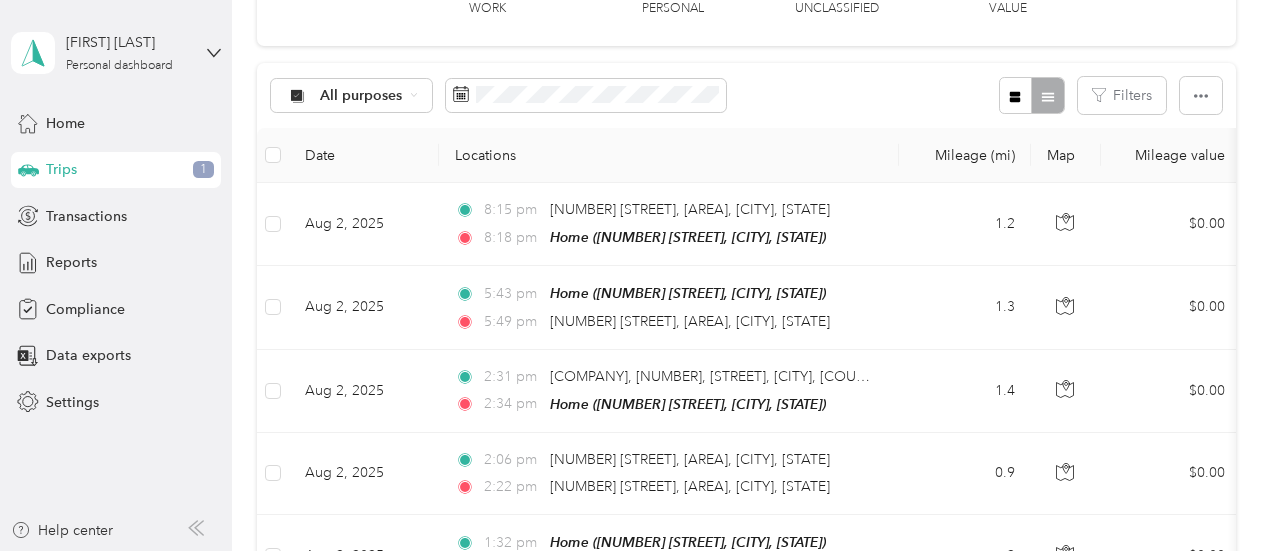 scroll, scrollTop: 151, scrollLeft: 0, axis: vertical 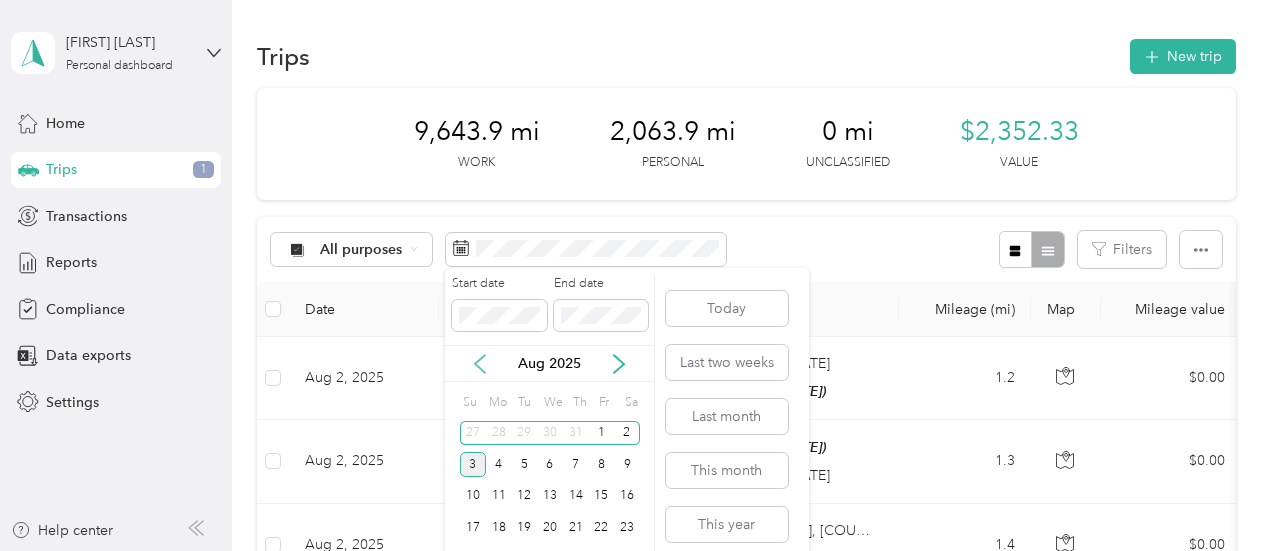click 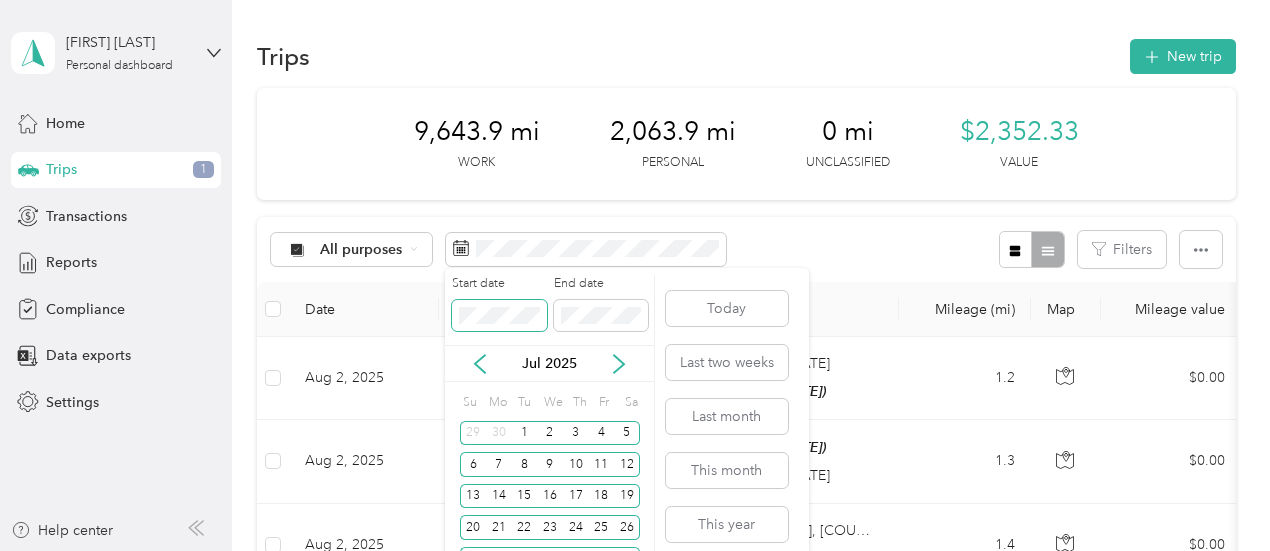 click on "[FIRST] [LAST] Personal dashboard Home Trips New trip [MILEAGE]   mi Work [MILEAGE]   mi Personal [NUMBER]   mi Unclassified [CURRENCY] Value All purposes Filters Date Locations Mileage (mi) Map Mileage value Purpose Track Method Report                     [MONTH] [DAY], [YEAR] [TIME] [NUMBER] [STREET], [AREA], [CITY], [STATE] [TIME] Home  ([NUMBER] [STREET], [CITY]) [DISTANCE] $0.00 Personal GPS -- [MONTH] [DAY], [YEAR] [TIME] Home  ([NUMBER] [STREET], [CITY]) [TIME] [NUMBER] [STREET], [AREA], [CITY], [STATE] [DISTANCE] $0.00 Personal GPS -- [MONTH] [DAY], [YEAR] [TIME] [COMPANY], [NUMBER], [STREET], [CITY], [COUNTY], [STATE], [POSTAL_CODE], [COUNTRY] [TIME] Home  ([NUMBER] [STREET], [CITY]) [DISTANCE] $0.00 Personal GPS -- [MONTH] [DAY], [YEAR] [TIME] [NUMBER] [STREET], [AREA], [CITY], [STATE] [TIME] [NUMBER] [STREET], [AREA], [CITY], [STATE] [DISTANCE] $0.00 Personal GPS -- [MONTH] [DAY], [YEAR] [TIME] [TIME] [NUMBER] $0.00" at bounding box center [630, 275] 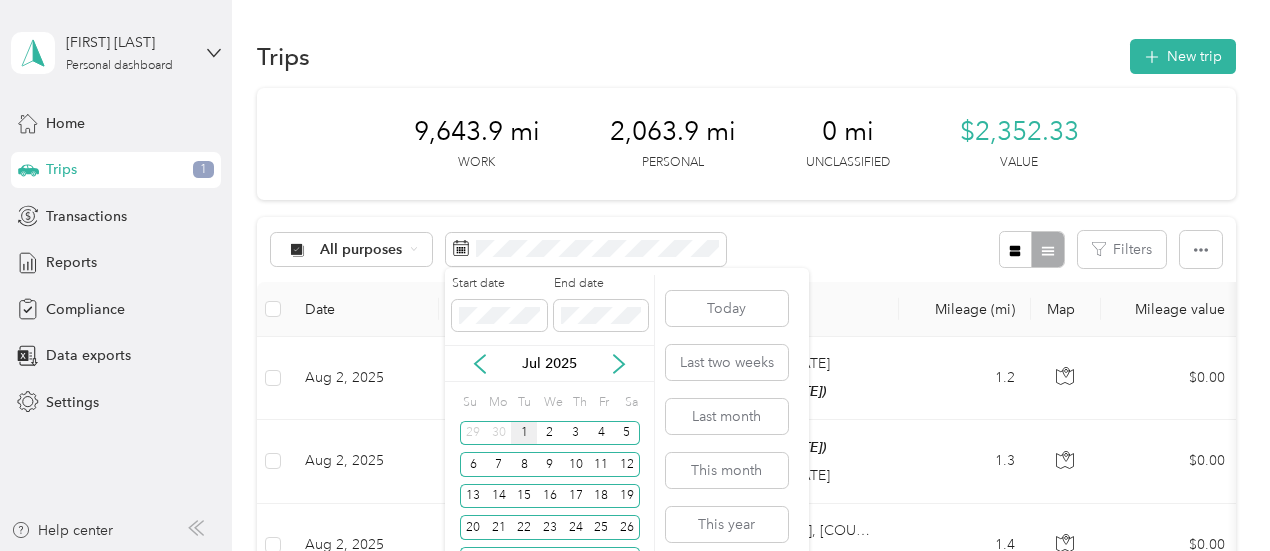 click on "1" at bounding box center (524, 433) 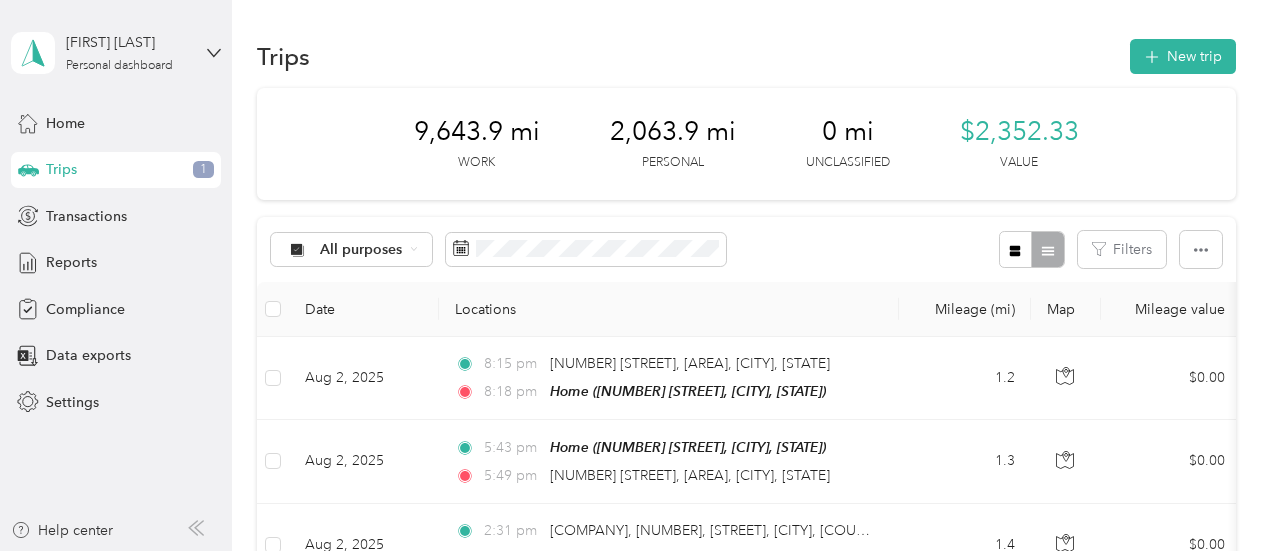 scroll, scrollTop: 0, scrollLeft: 0, axis: both 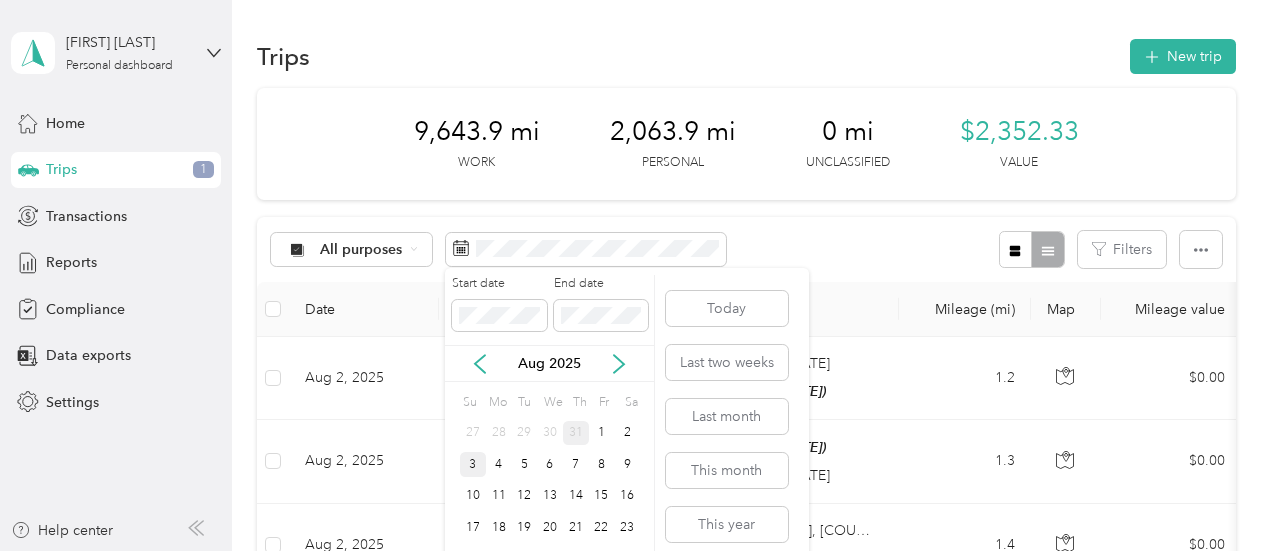 click on "31" at bounding box center (576, 433) 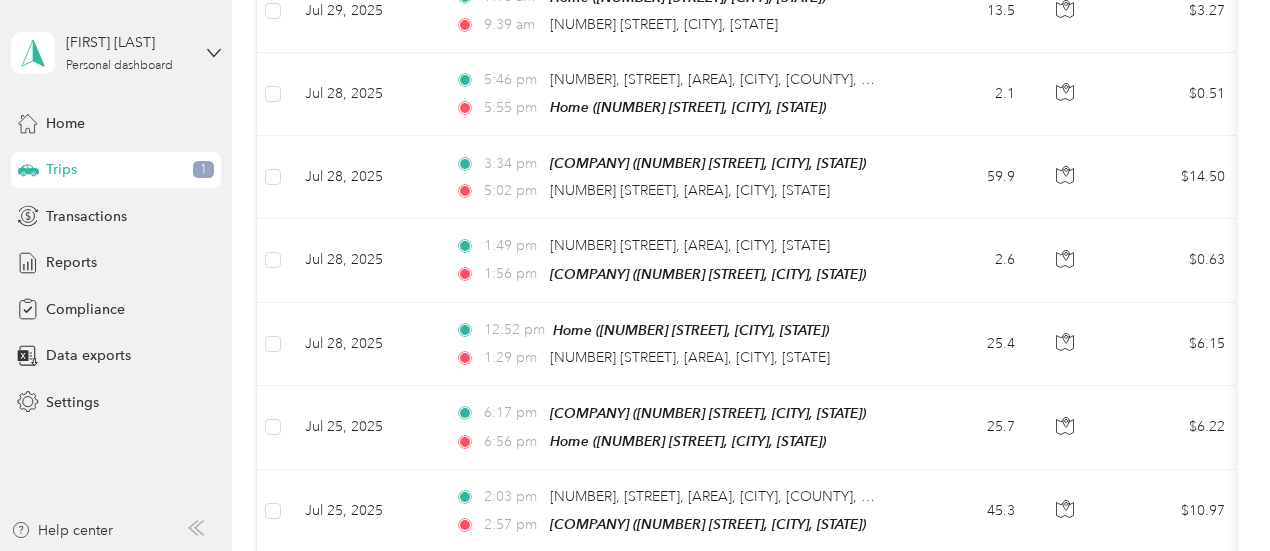 scroll, scrollTop: 1546, scrollLeft: 0, axis: vertical 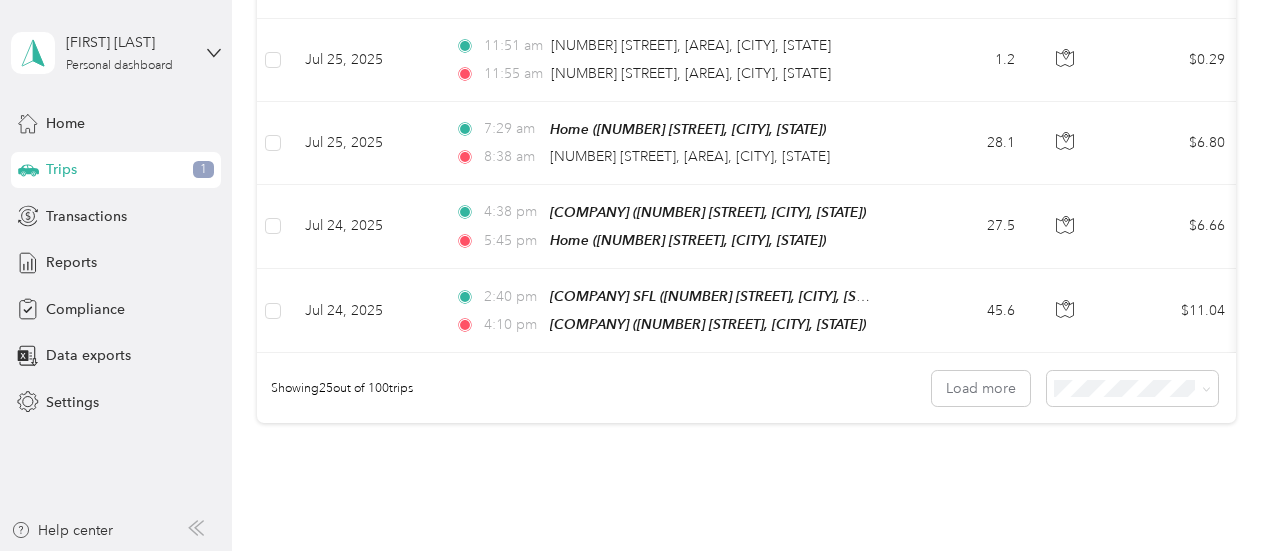 click on "100 per load" at bounding box center [1097, 463] 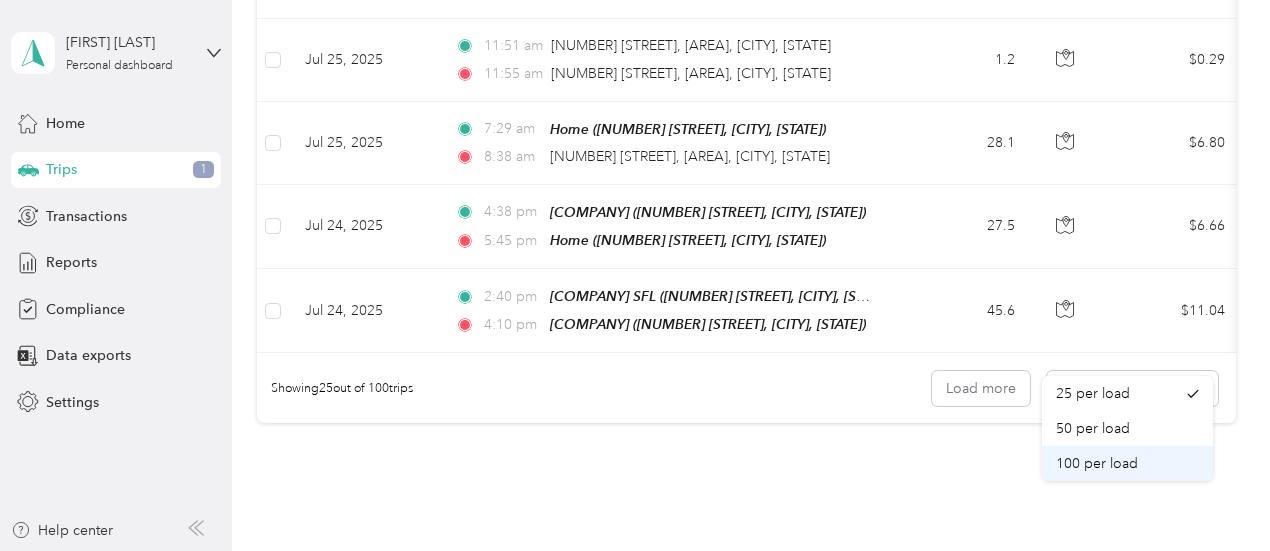 scroll, scrollTop: 655, scrollLeft: 0, axis: vertical 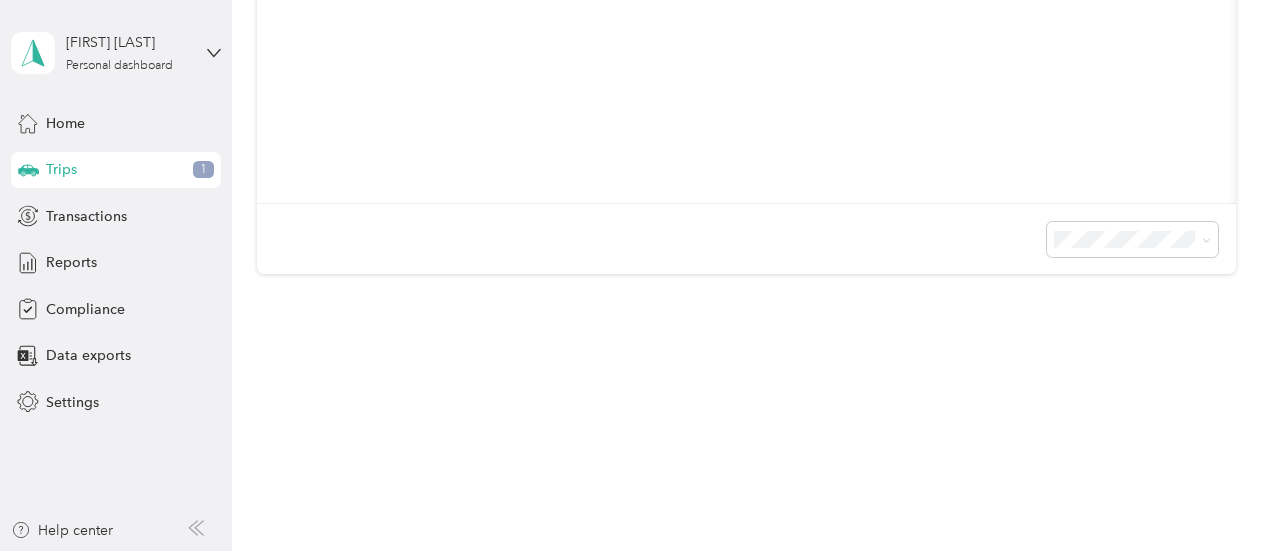 drag, startPoint x: 1254, startPoint y: 386, endPoint x: 1269, endPoint y: 341, distance: 47.434166 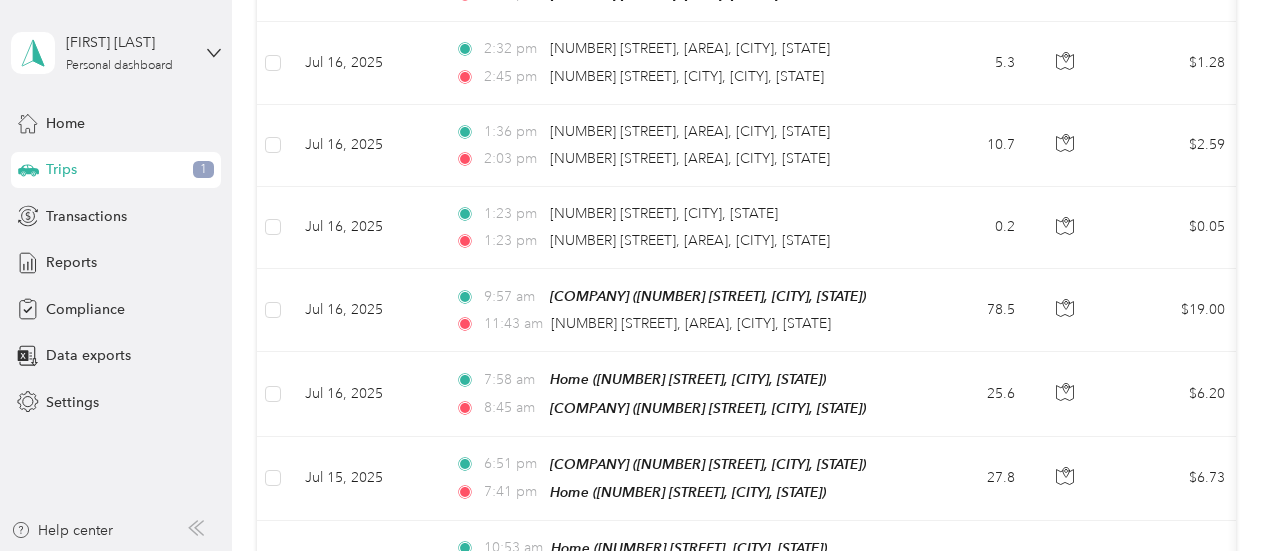 scroll, scrollTop: 4096, scrollLeft: 0, axis: vertical 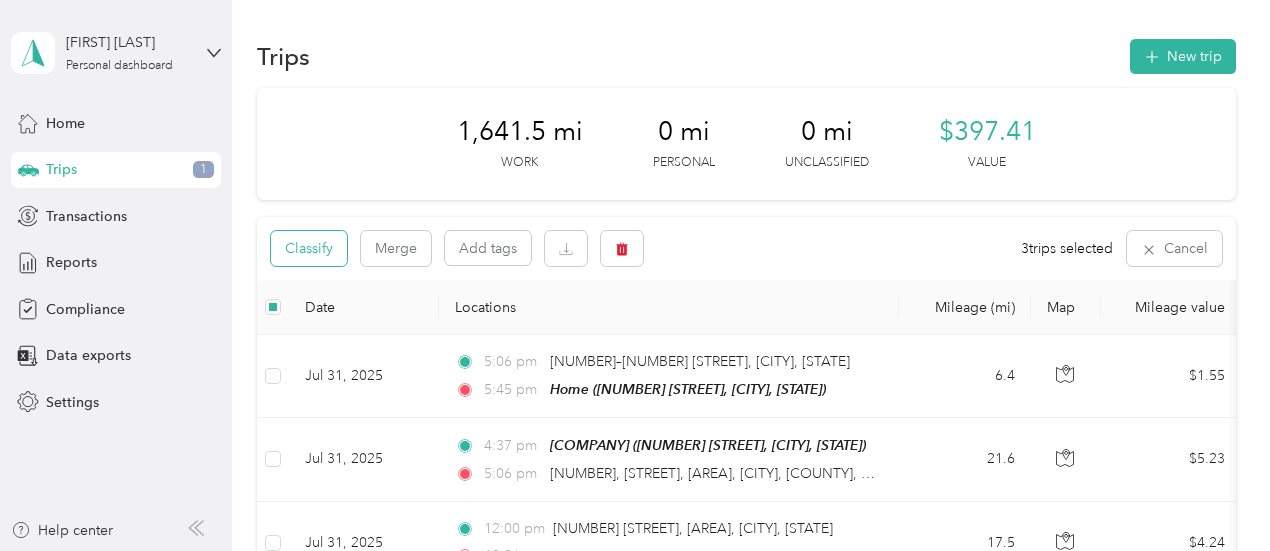 click on "Classify" at bounding box center [309, 248] 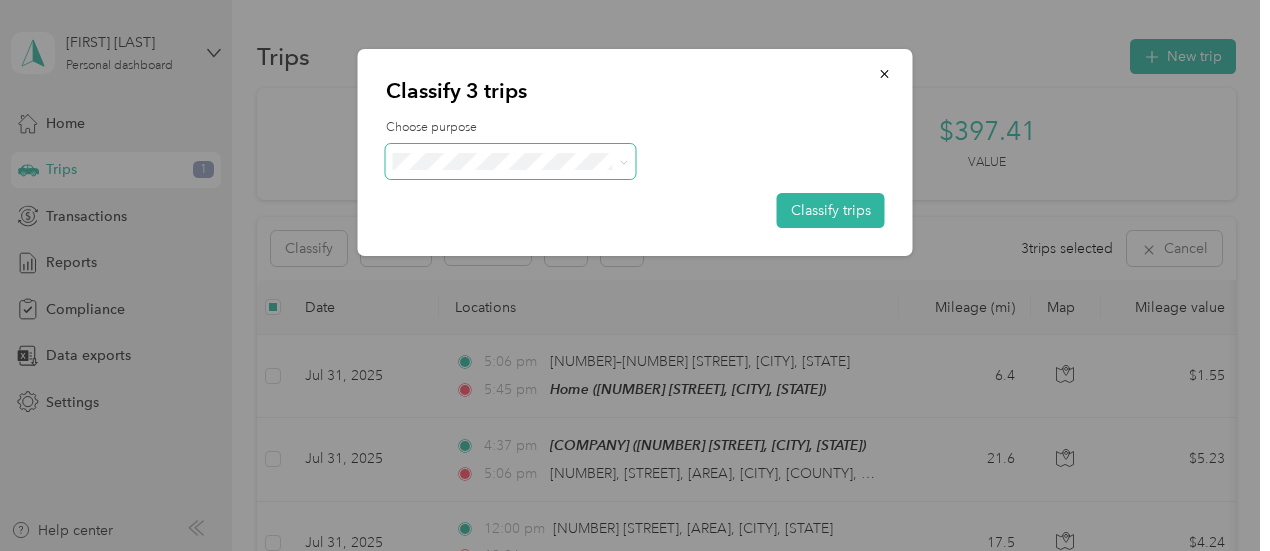 click 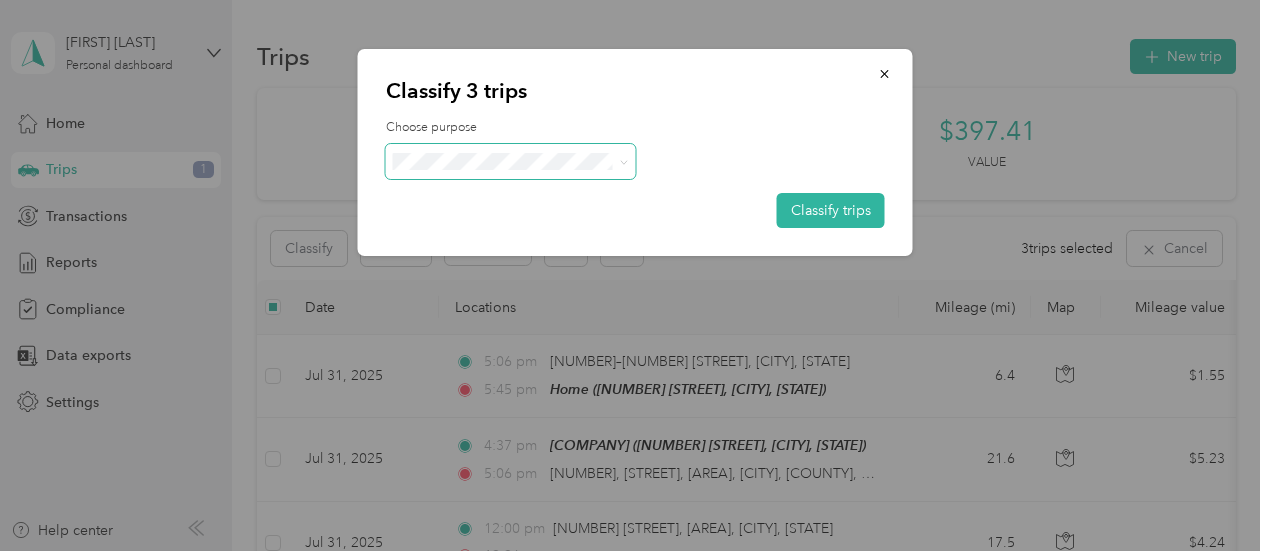 click on "Personal" at bounding box center (511, 225) 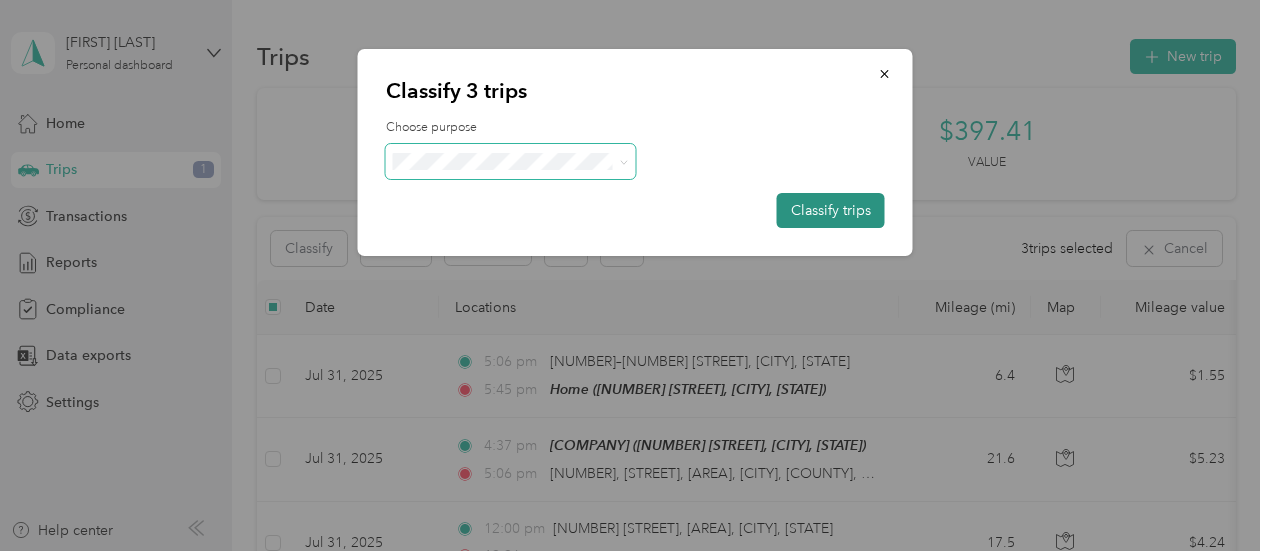 click on "Classify trips" at bounding box center [831, 210] 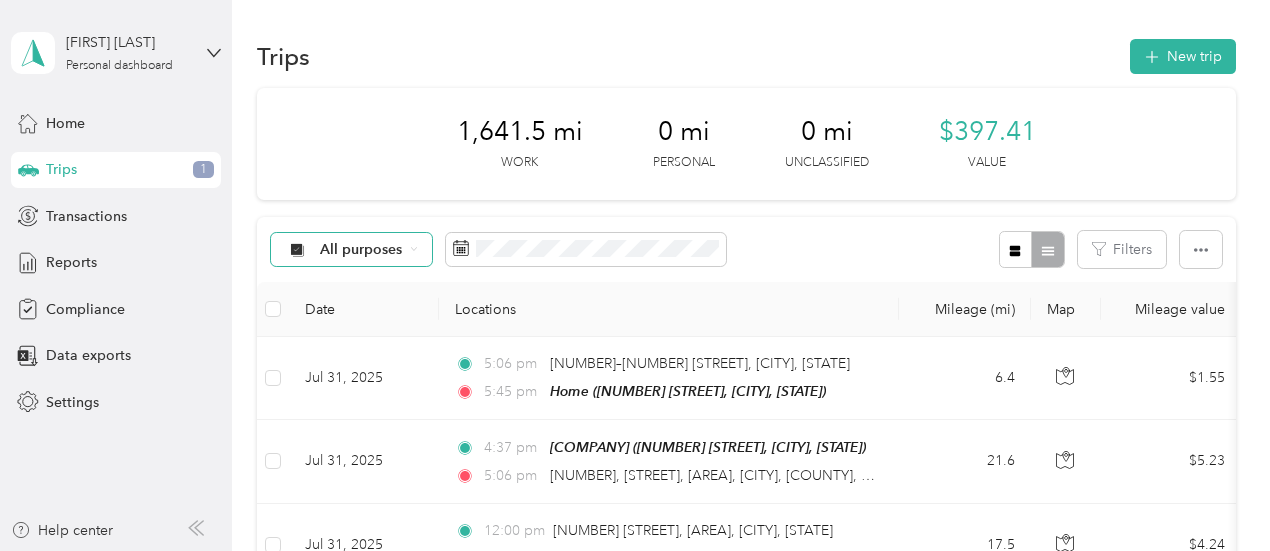 click on "All purposes" at bounding box center (352, 250) 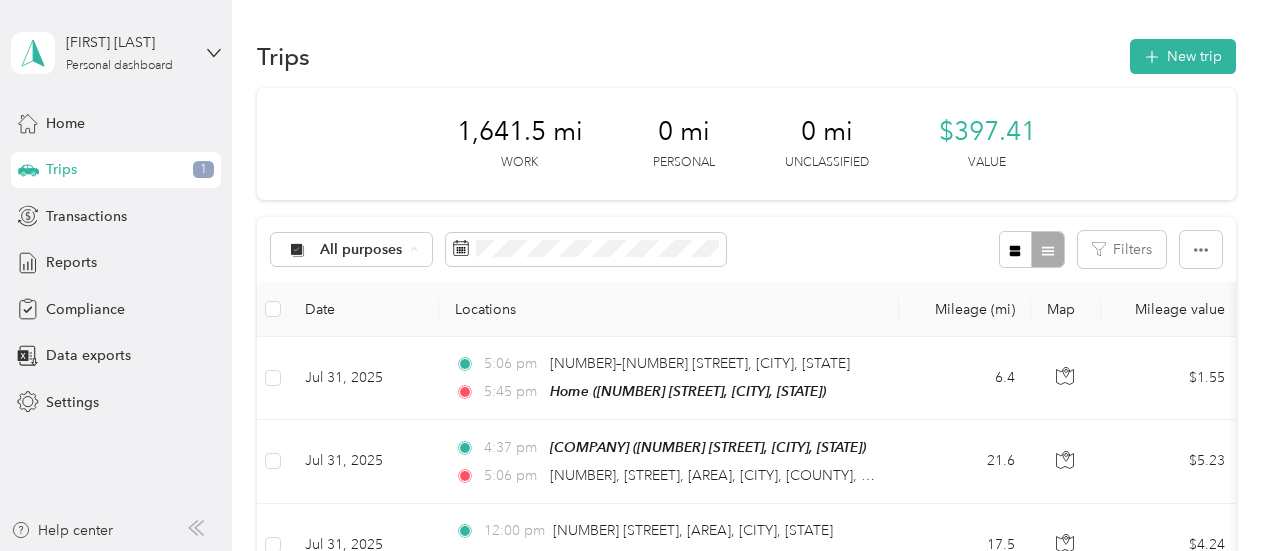 click on "Unclassified" at bounding box center [369, 320] 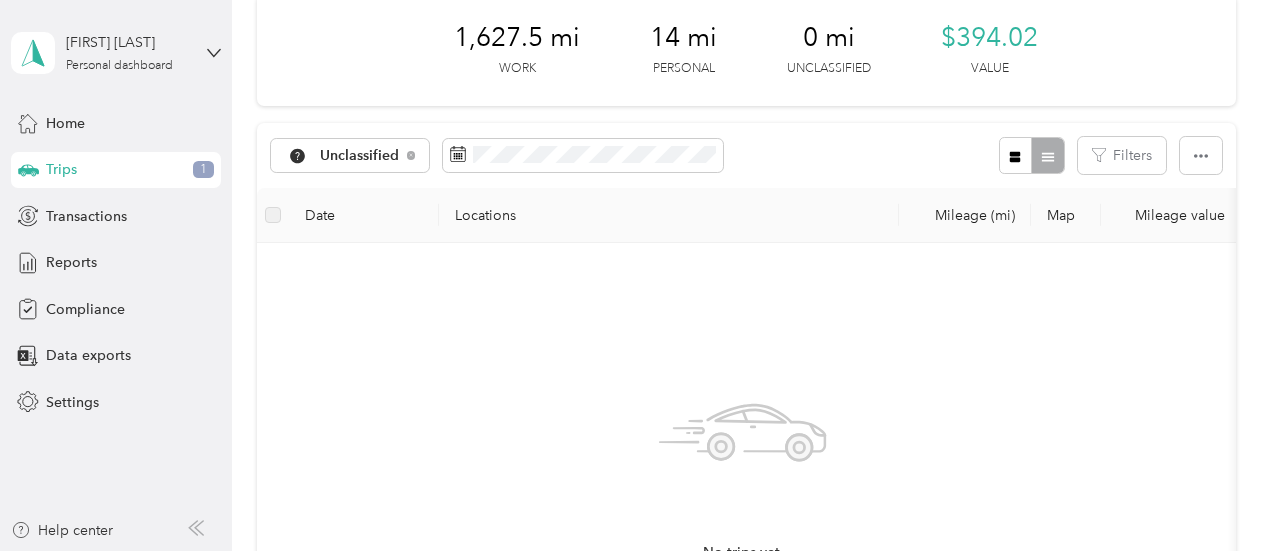 scroll, scrollTop: 70, scrollLeft: 0, axis: vertical 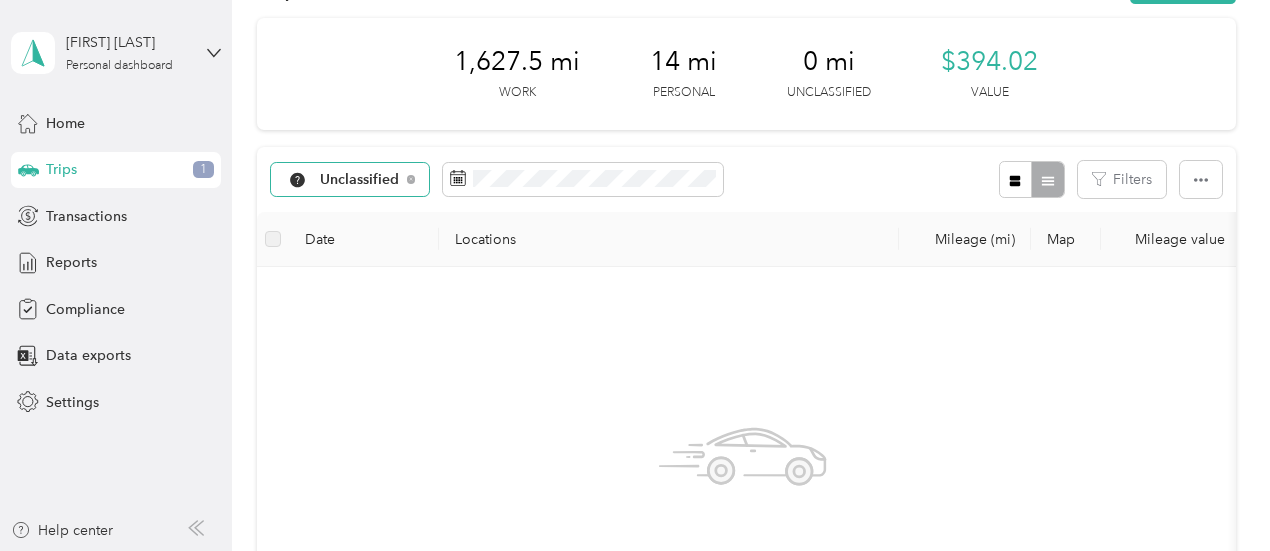 click on "Unclassified" at bounding box center [350, 180] 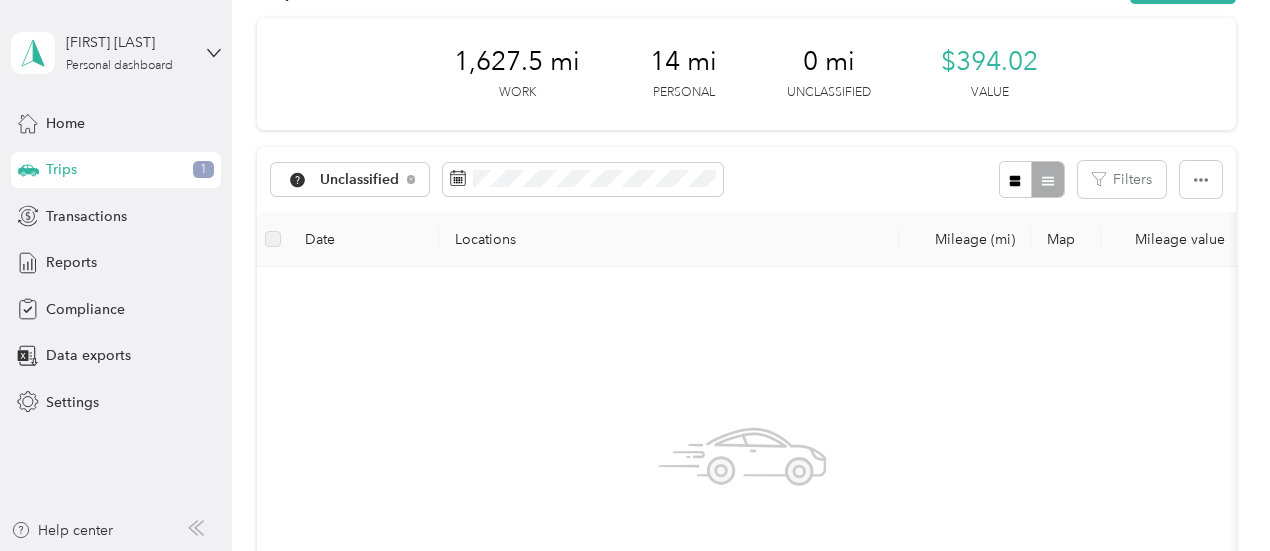 click on "All purposes Unclassified Sales Call Personal" at bounding box center (354, 263) 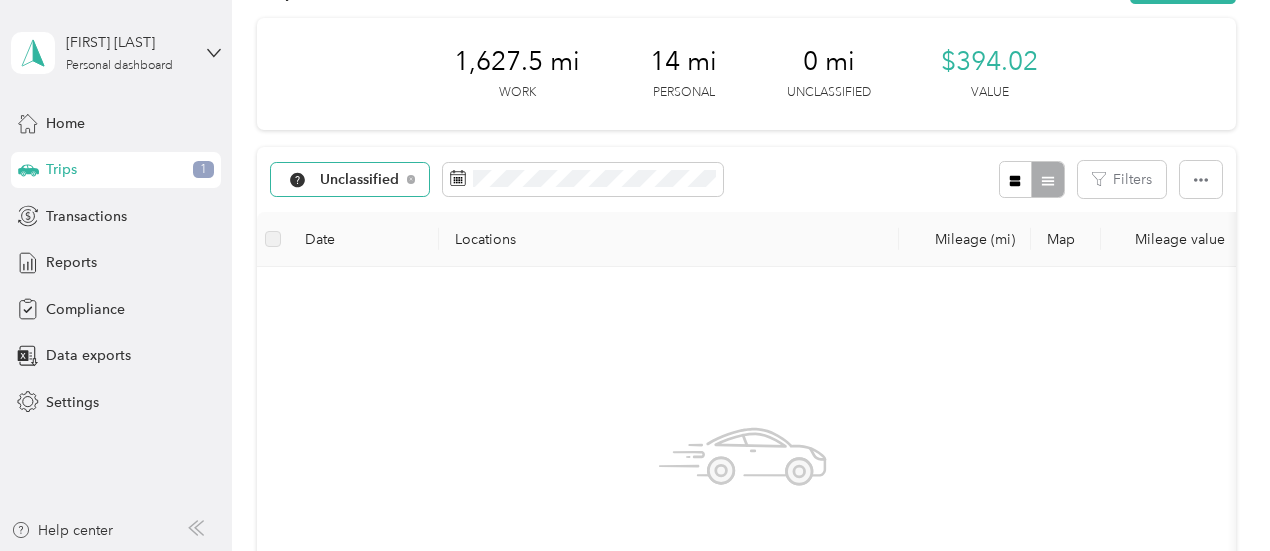 click on "Unclassified" at bounding box center [360, 180] 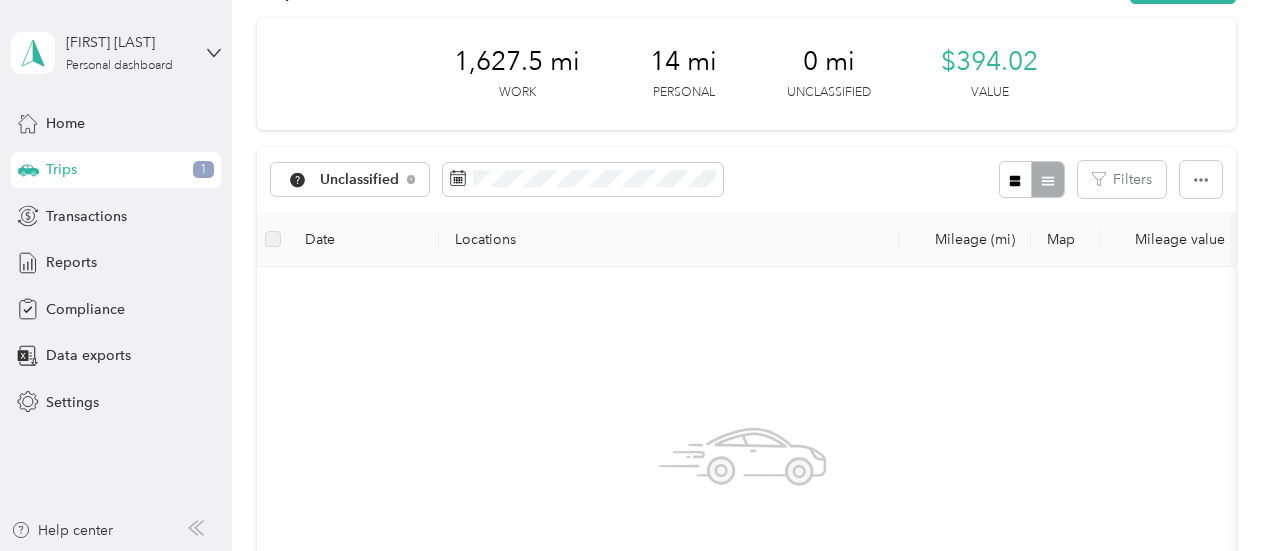 click on "All purposes" at bounding box center [354, 204] 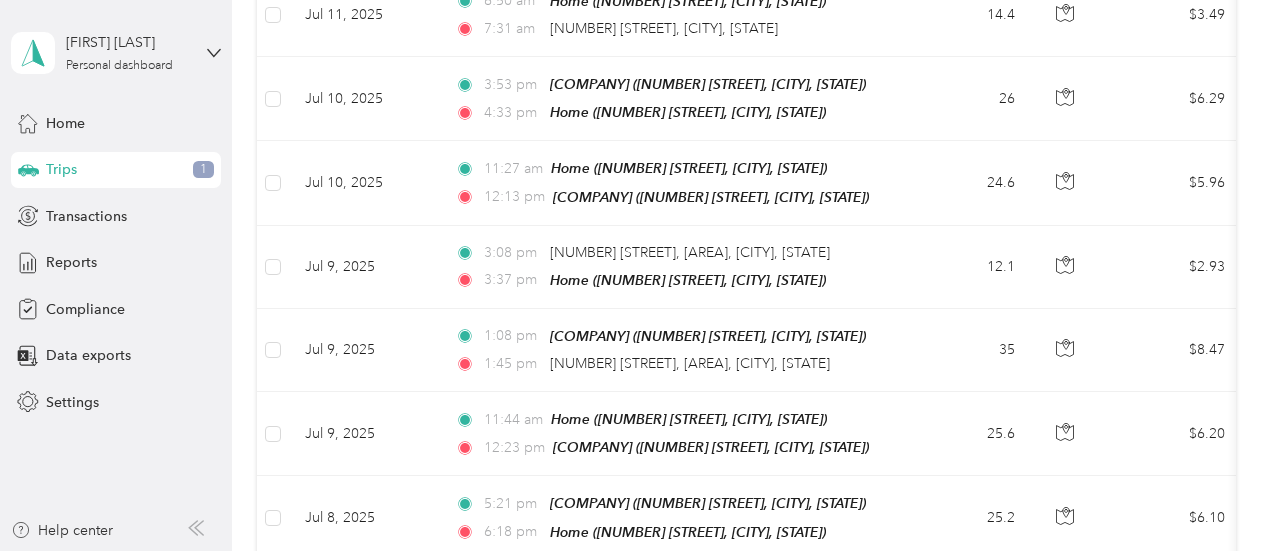 scroll, scrollTop: 5378, scrollLeft: 0, axis: vertical 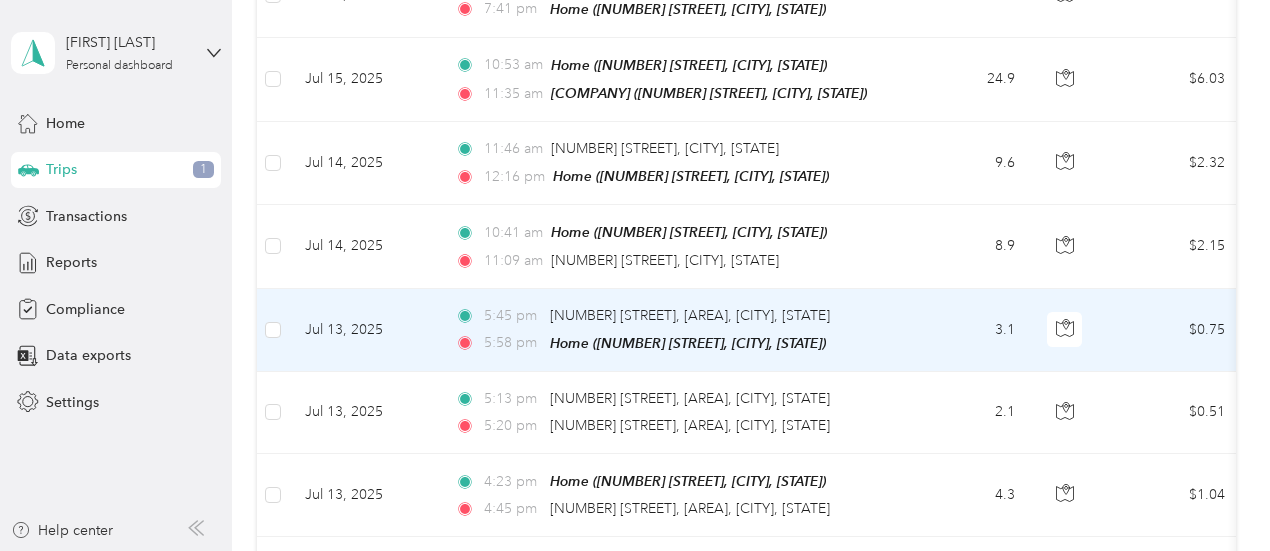 click at bounding box center (273, 330) 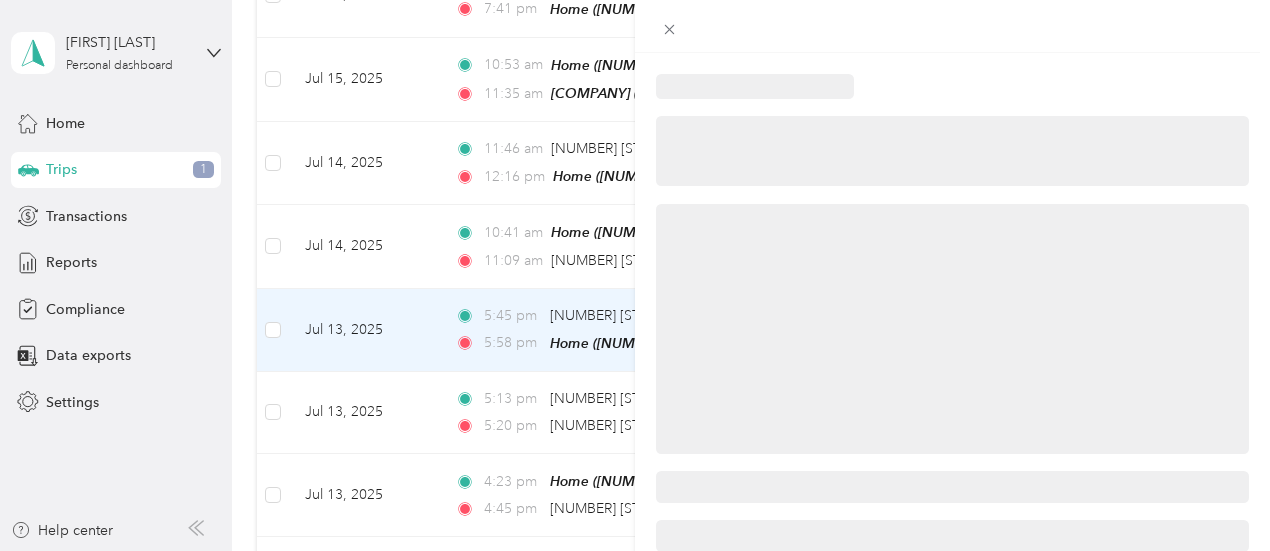 click at bounding box center [635, 275] 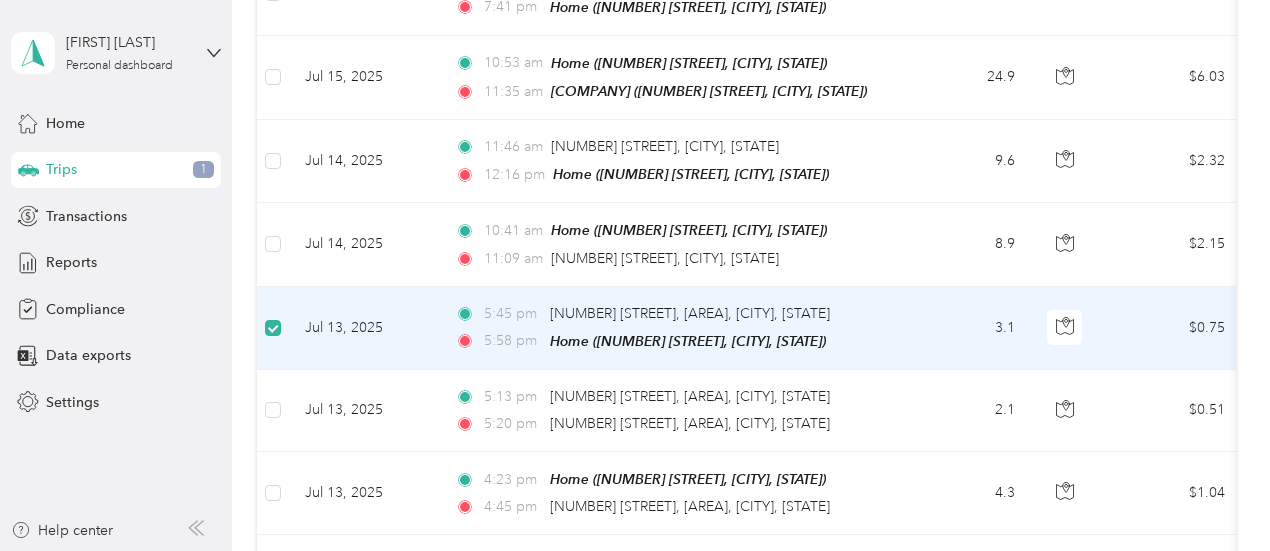 scroll, scrollTop: 4543, scrollLeft: 0, axis: vertical 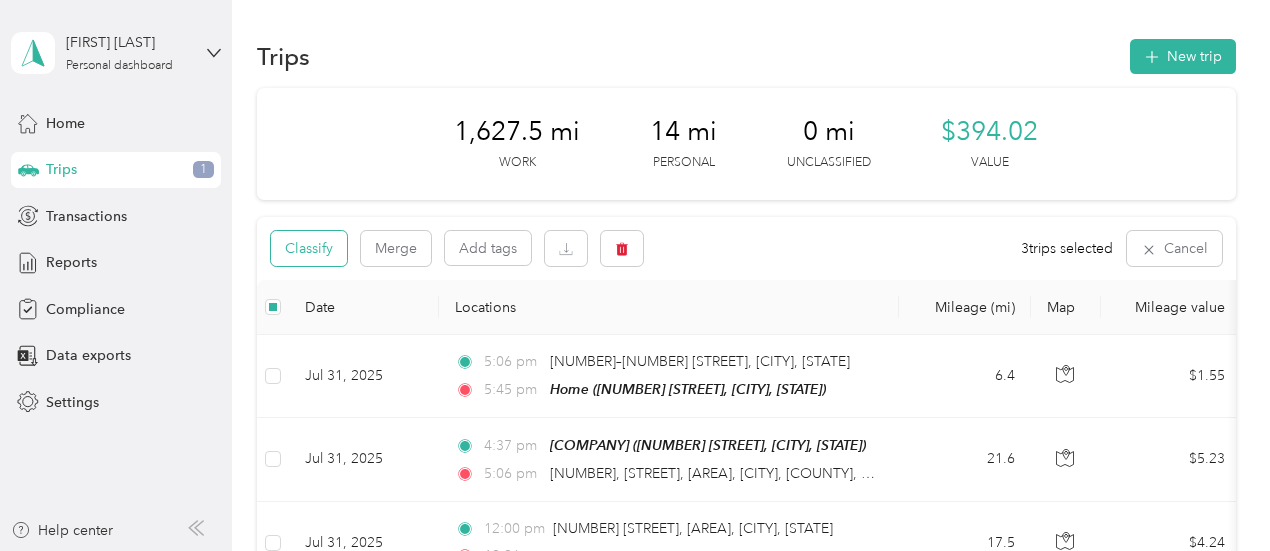 click on "Classify" at bounding box center (309, 248) 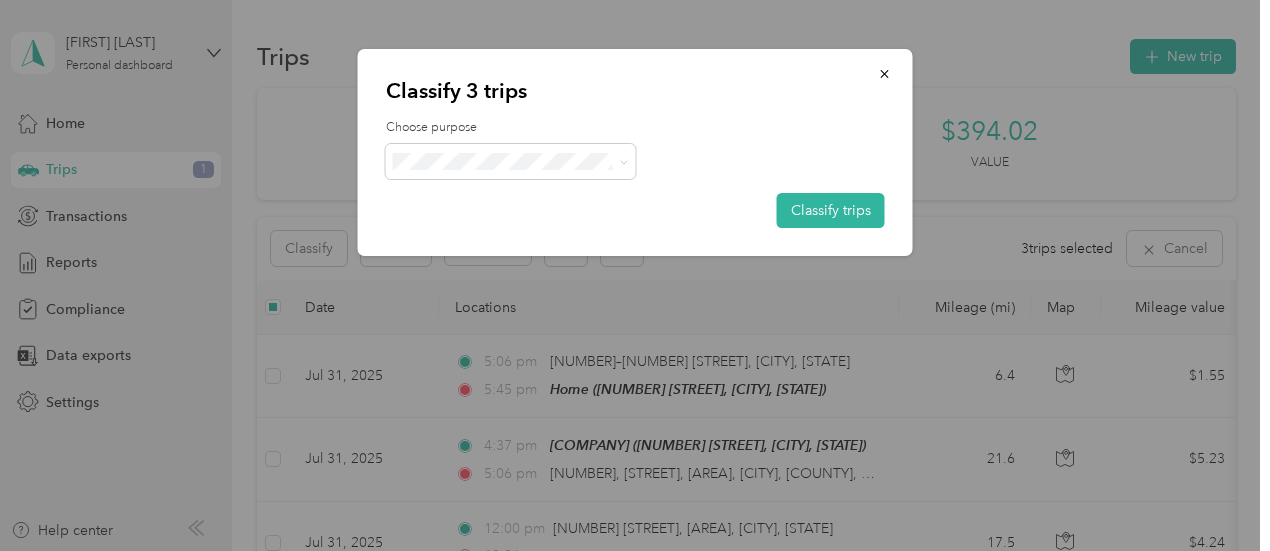 click on "Personal" at bounding box center [517, 222] 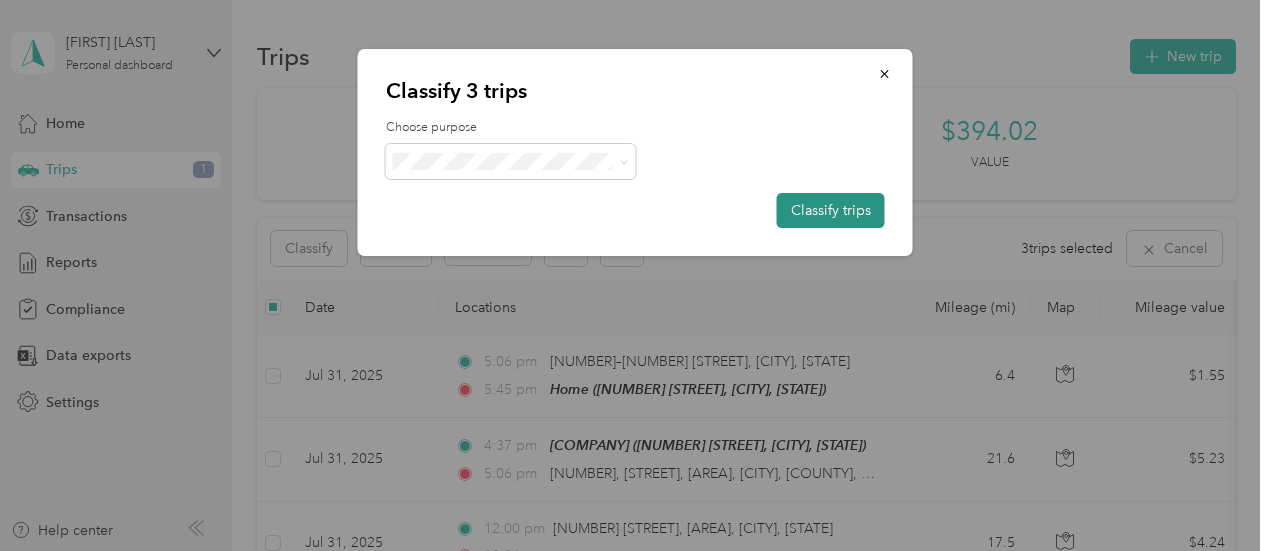 click on "Classify trips" at bounding box center [831, 210] 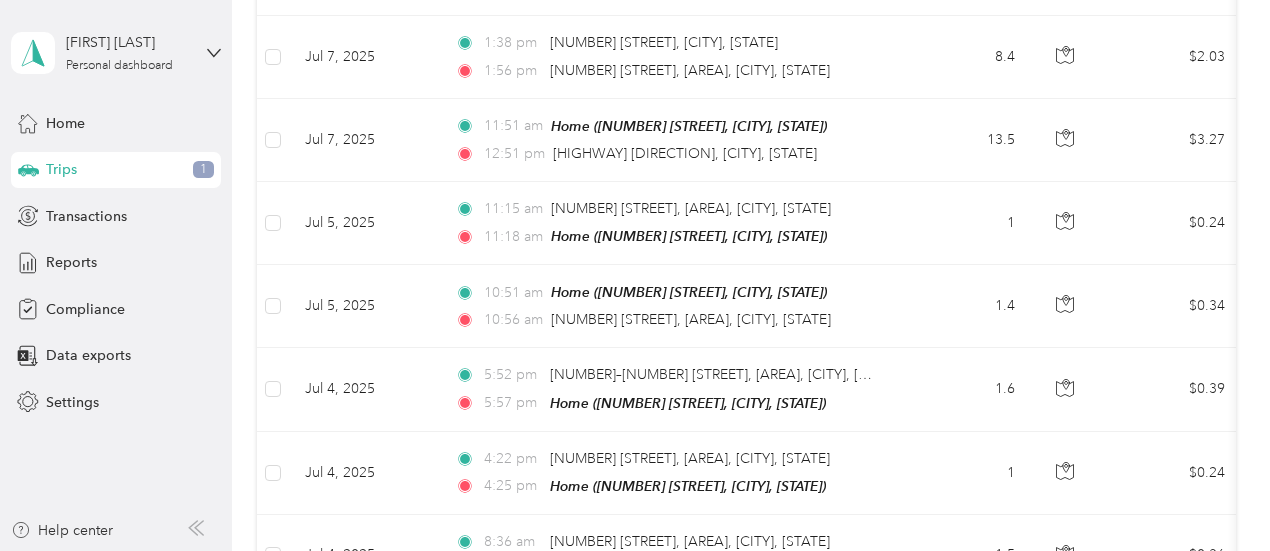 scroll, scrollTop: 6492, scrollLeft: 0, axis: vertical 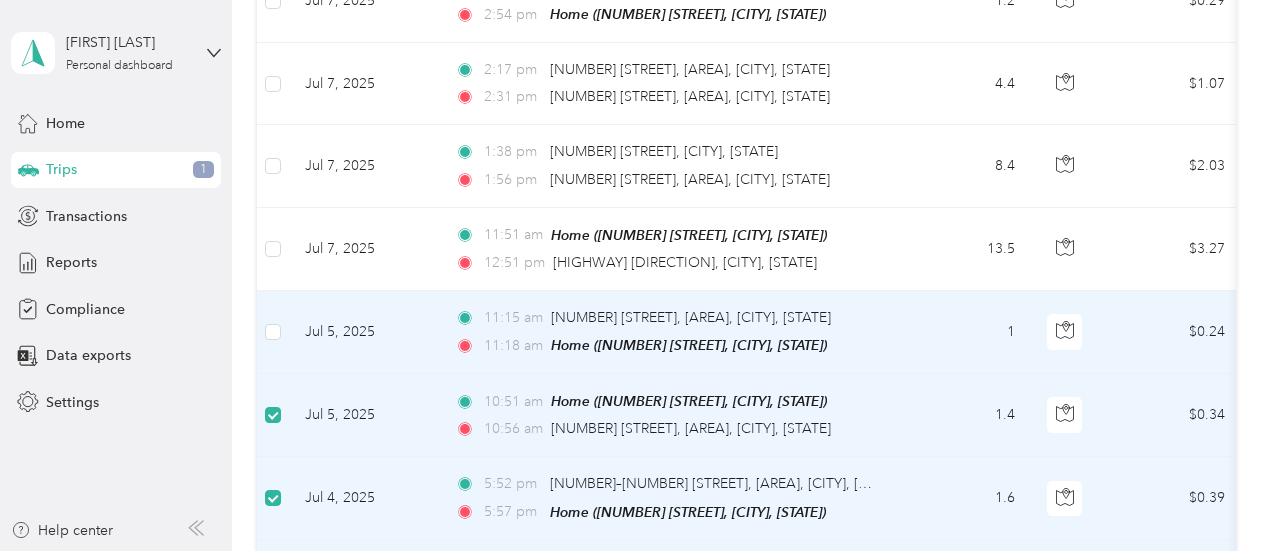 click at bounding box center (273, 332) 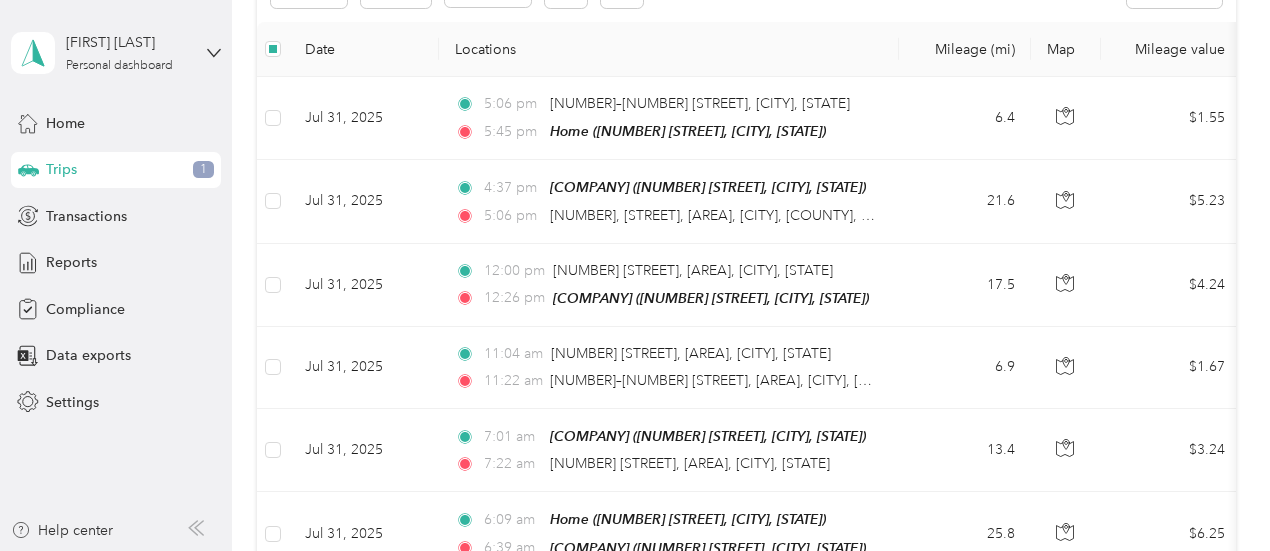 scroll, scrollTop: 0, scrollLeft: 0, axis: both 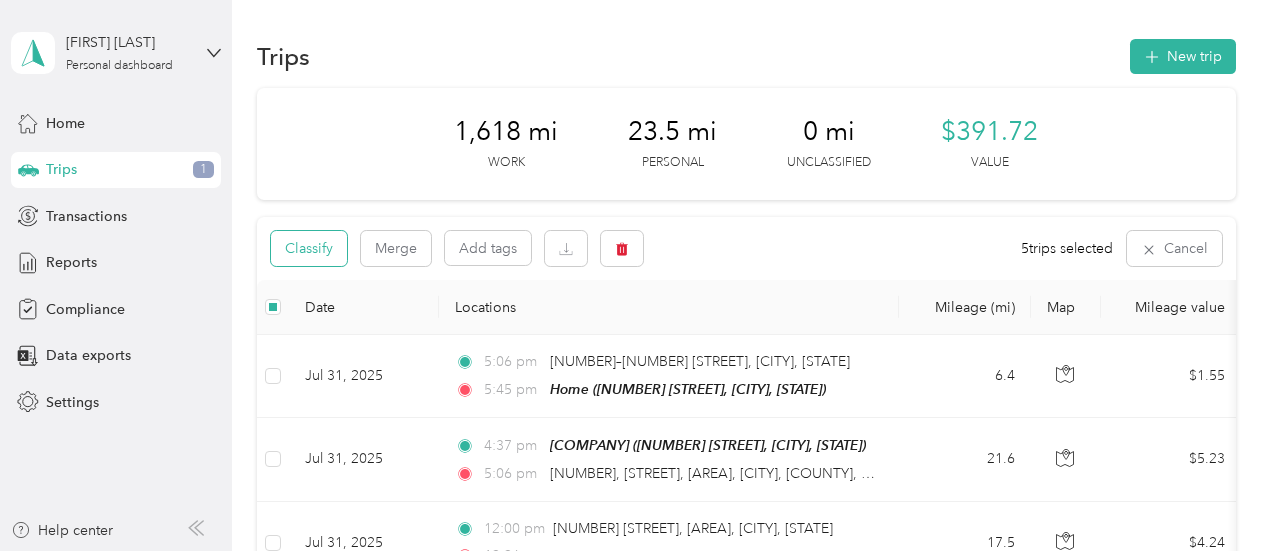 click on "Classify" at bounding box center [309, 248] 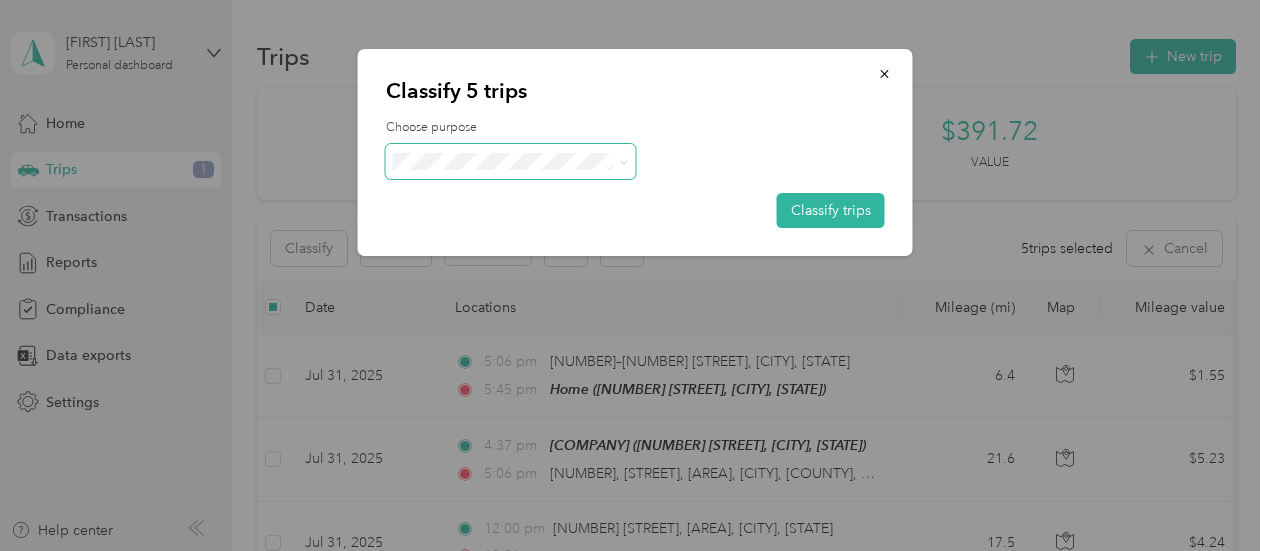 click at bounding box center [511, 161] 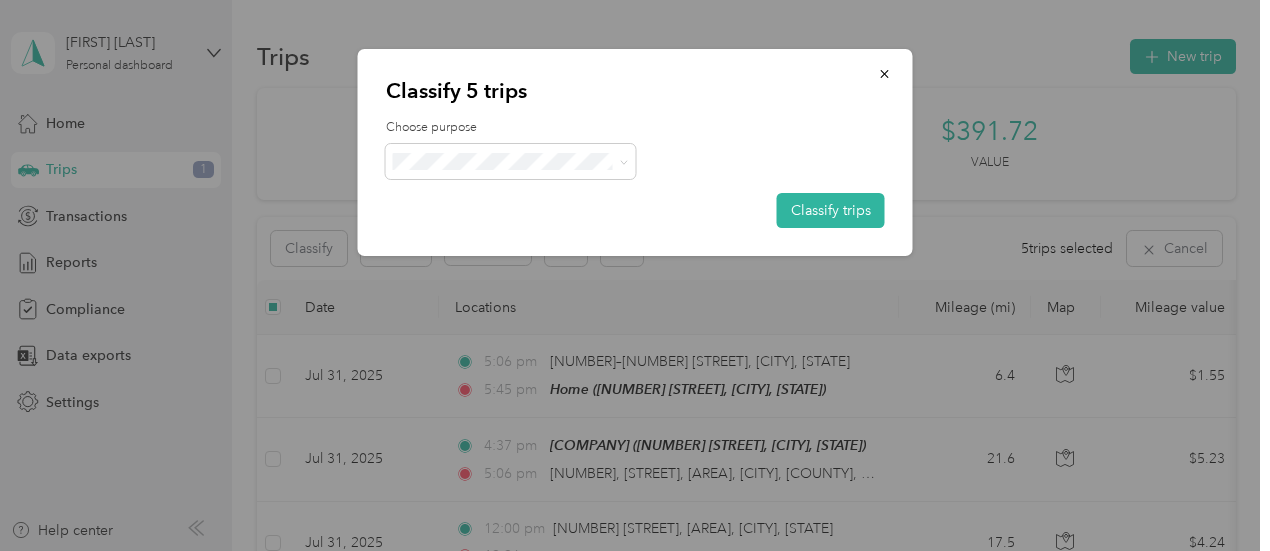 click on "Personal" at bounding box center (517, 229) 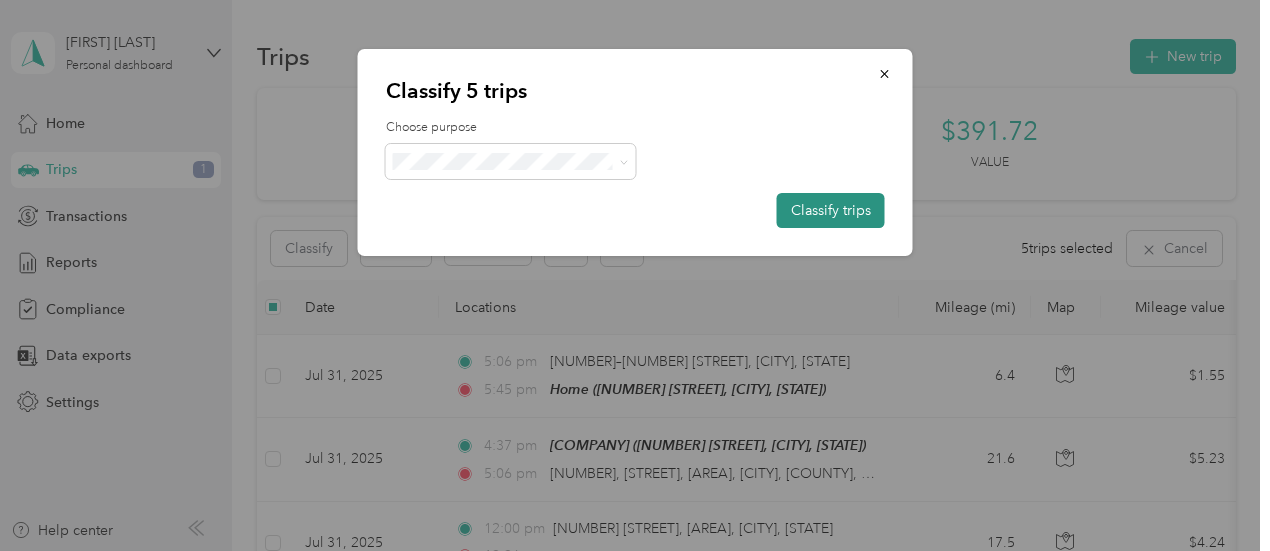 click on "Classify trips" at bounding box center (831, 210) 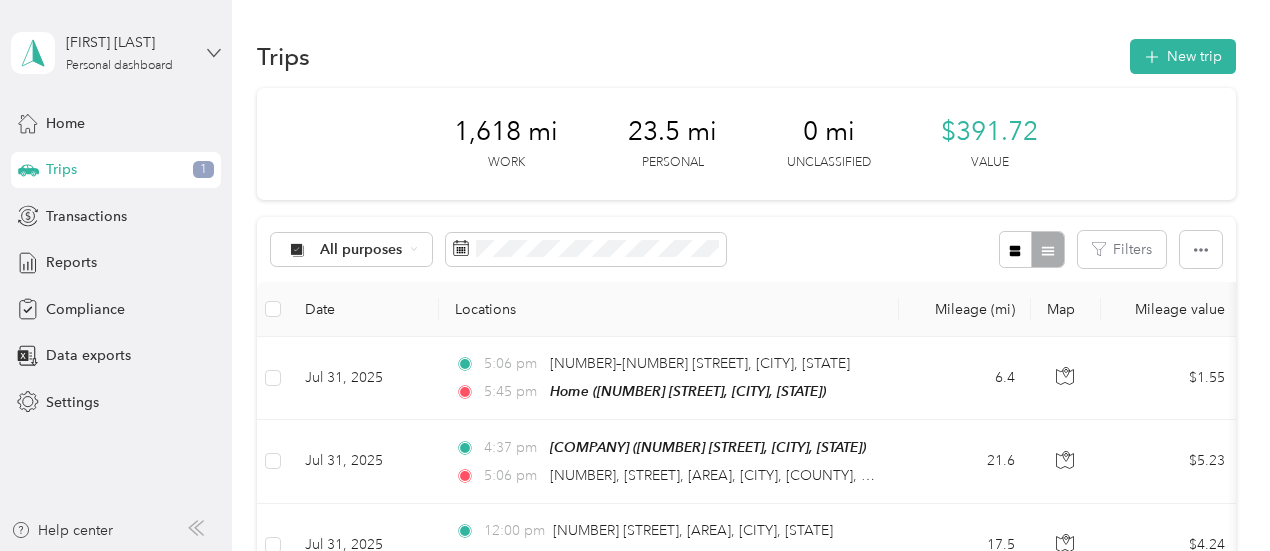 click 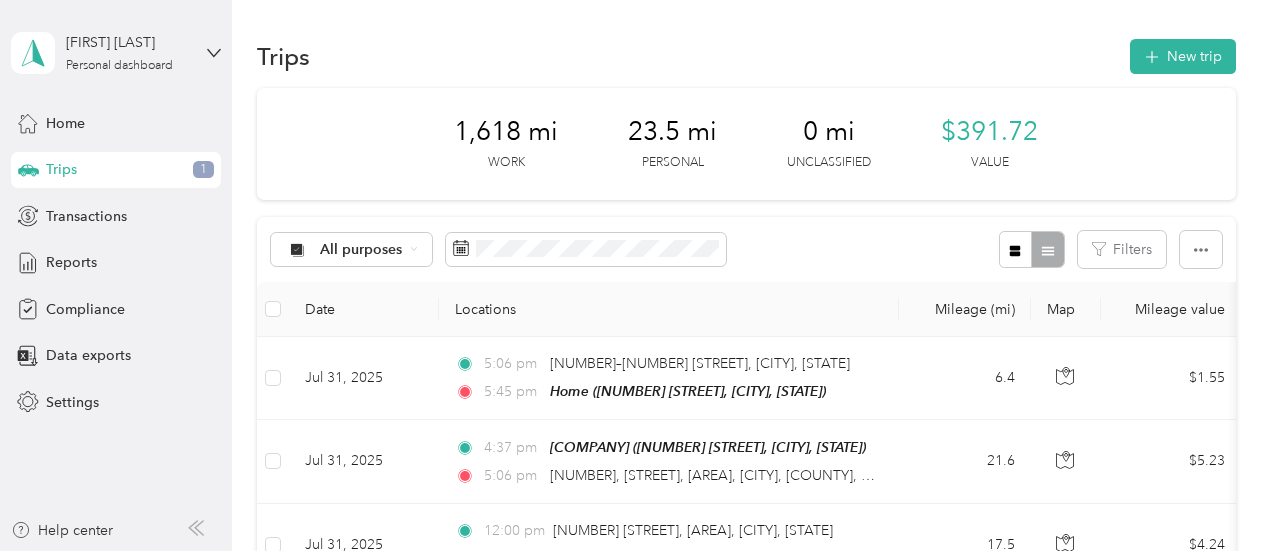 click on "Log out" at bounding box center [67, 163] 